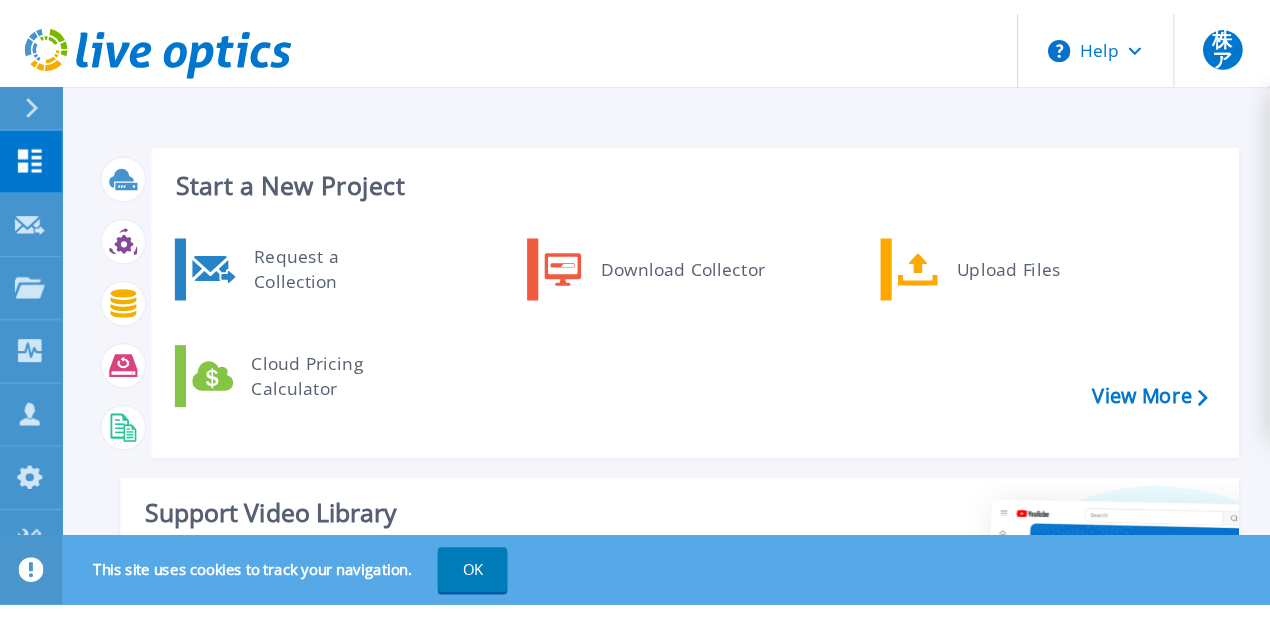 scroll, scrollTop: 0, scrollLeft: 0, axis: both 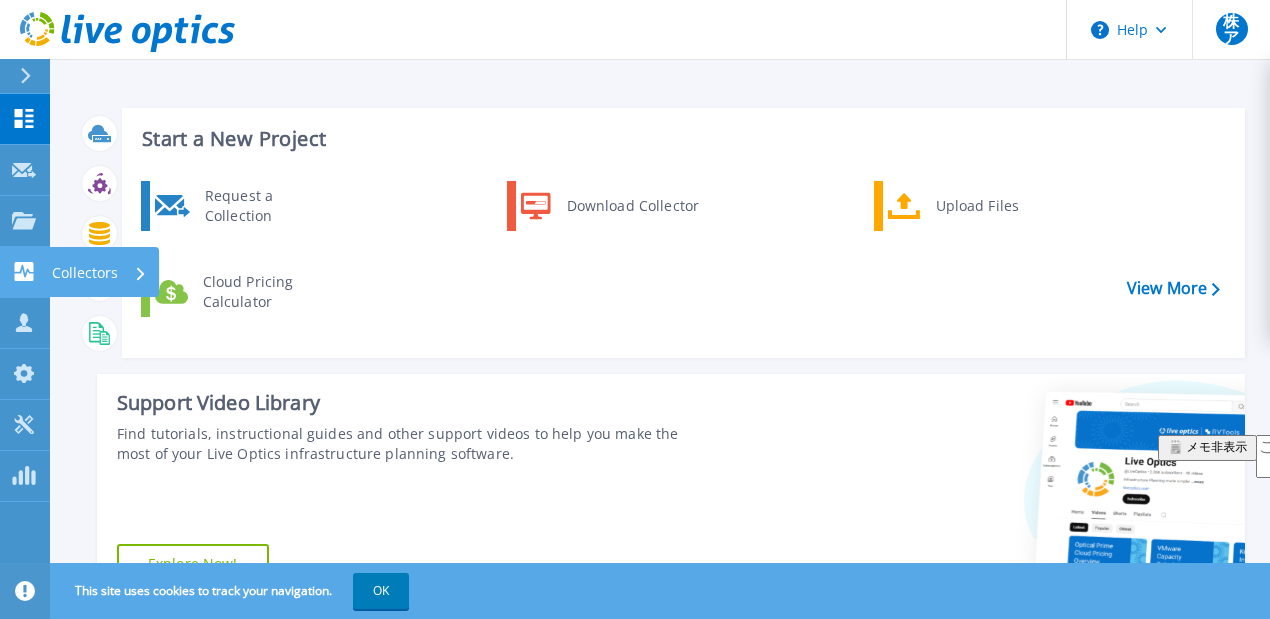 click 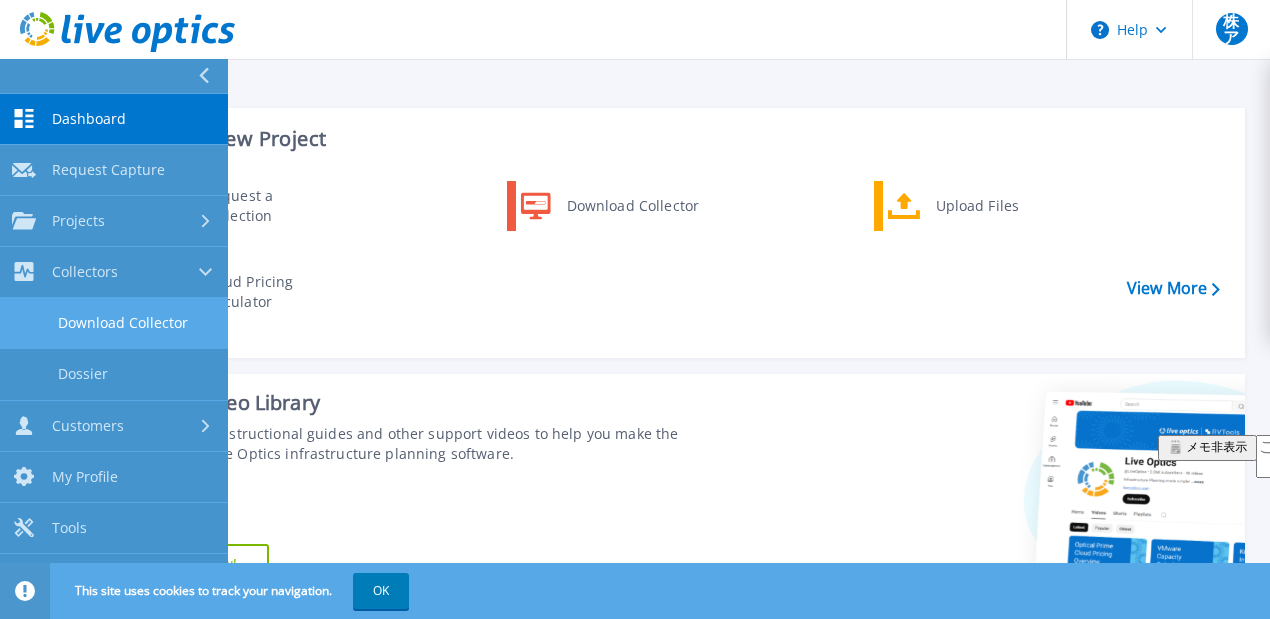click on "Download Collector" at bounding box center [114, 323] 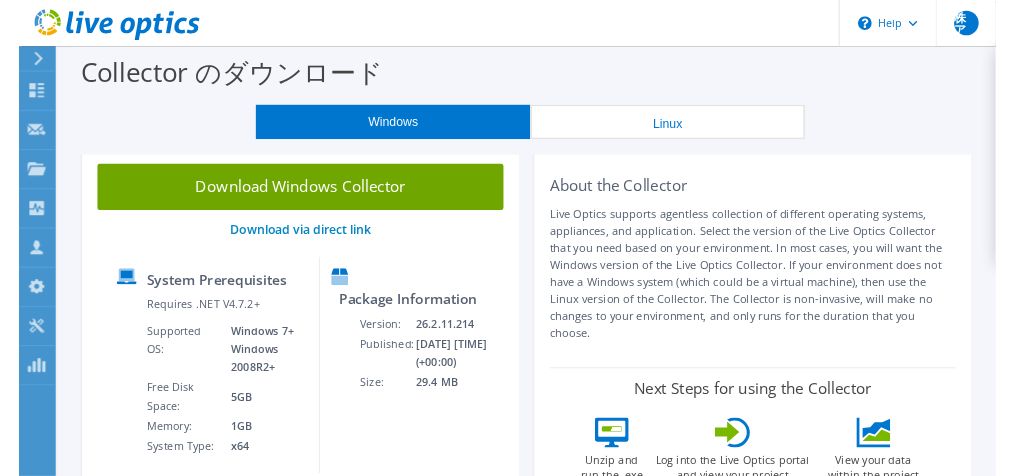 scroll, scrollTop: 0, scrollLeft: 0, axis: both 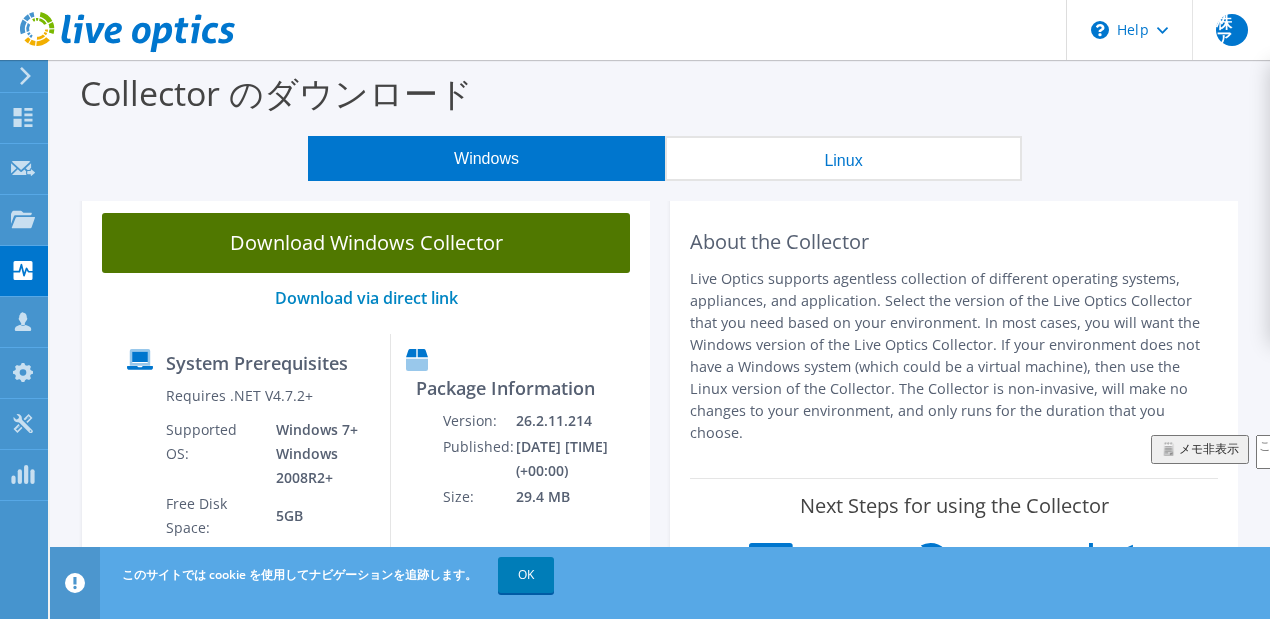 click on "Download Windows Collector" at bounding box center (366, 243) 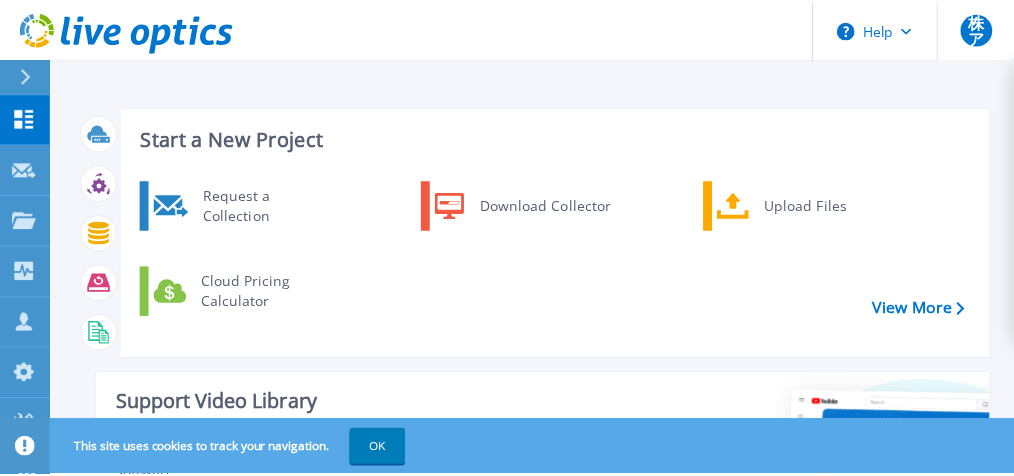 scroll, scrollTop: 0, scrollLeft: 0, axis: both 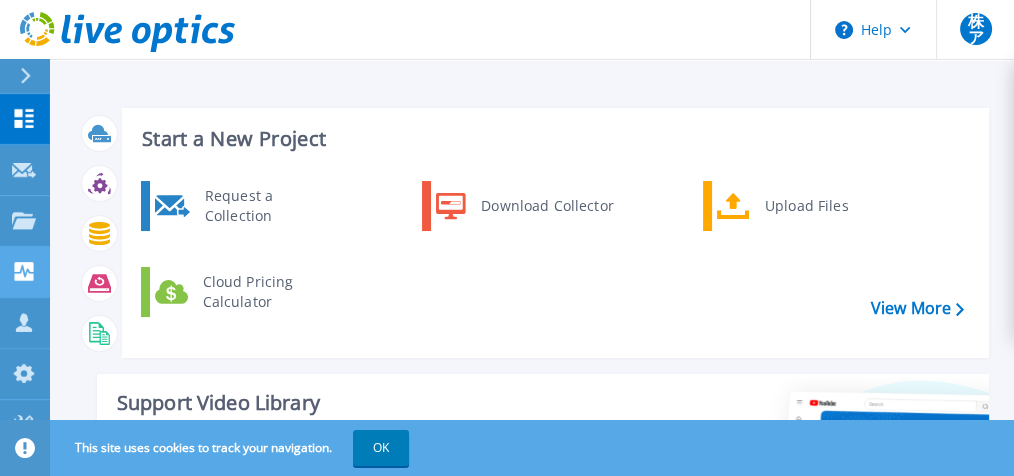 click 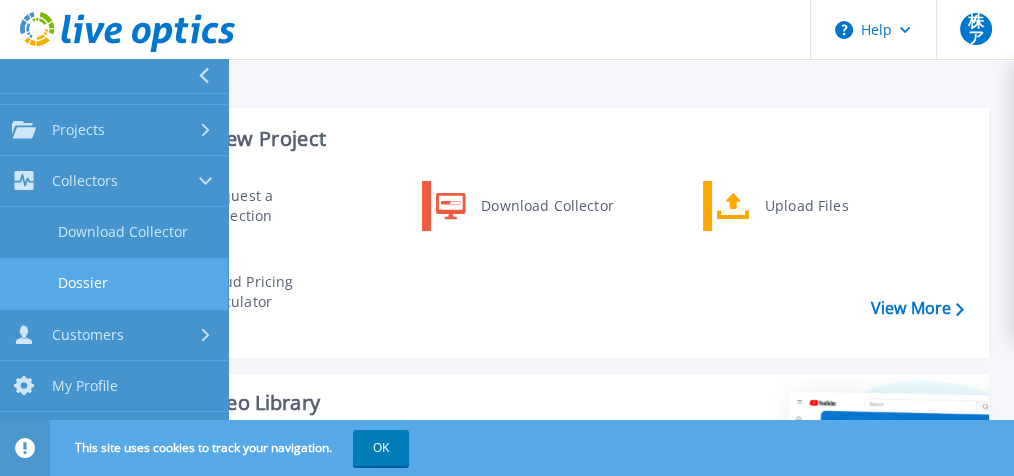 scroll, scrollTop: 110, scrollLeft: 0, axis: vertical 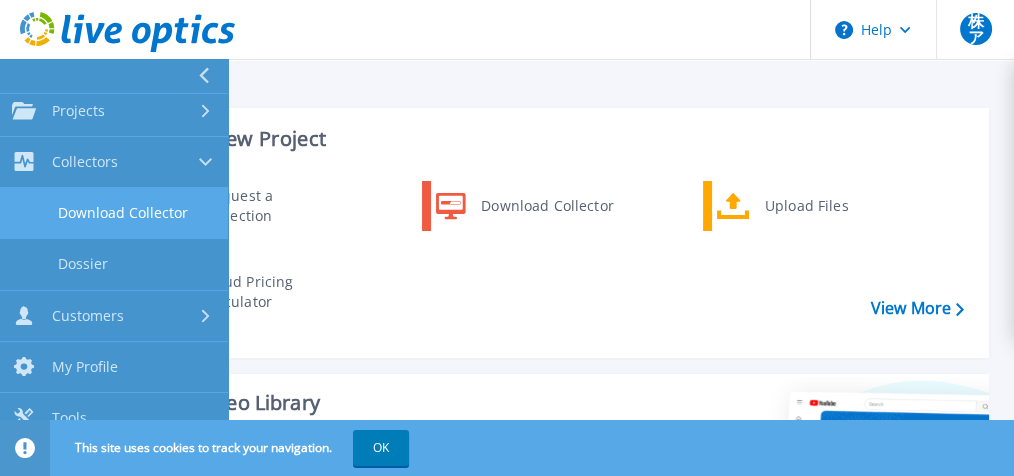 click on "Download Collector" at bounding box center (114, 213) 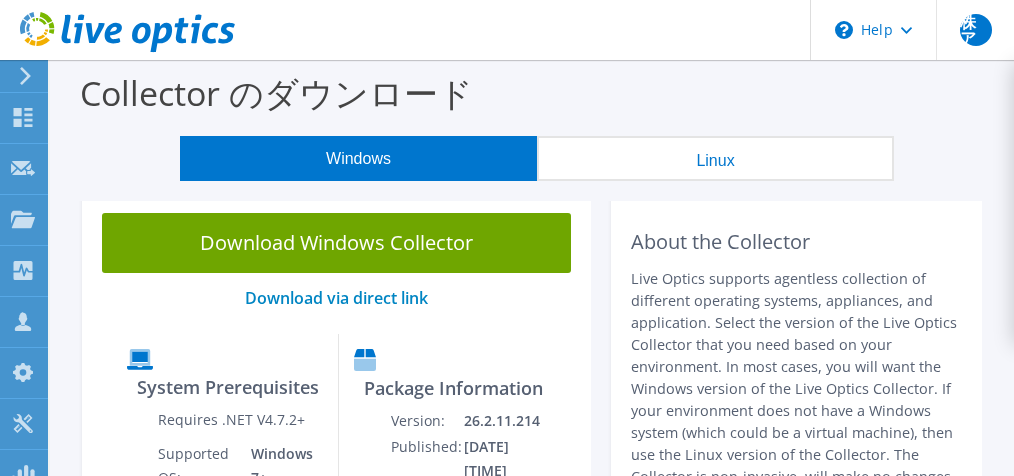 scroll, scrollTop: 0, scrollLeft: 0, axis: both 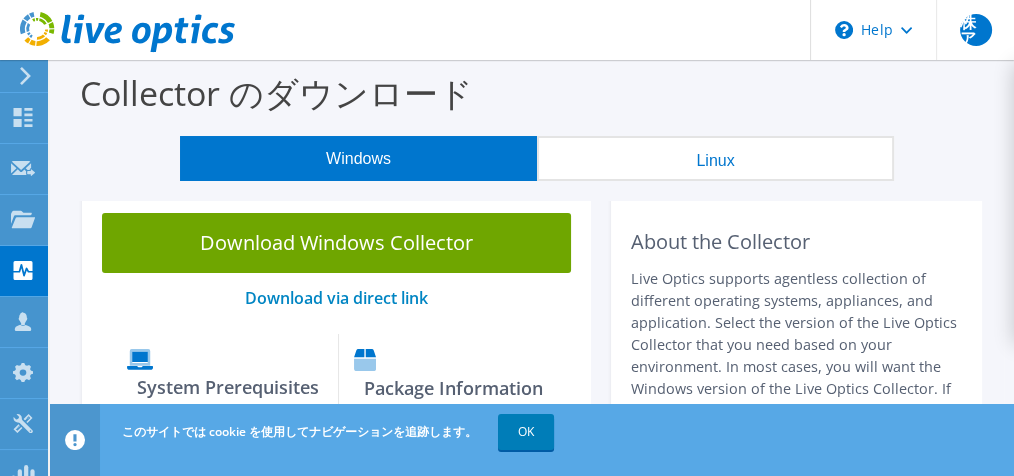 click 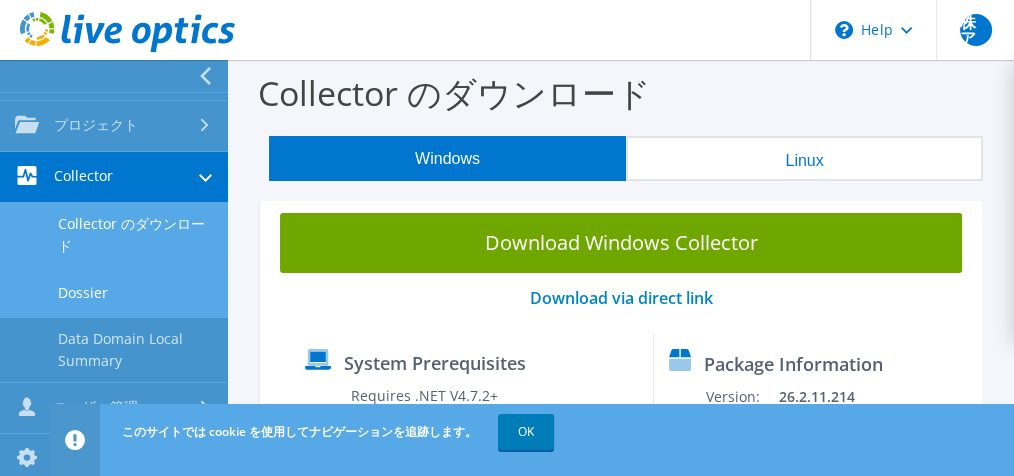 scroll, scrollTop: 110, scrollLeft: 0, axis: vertical 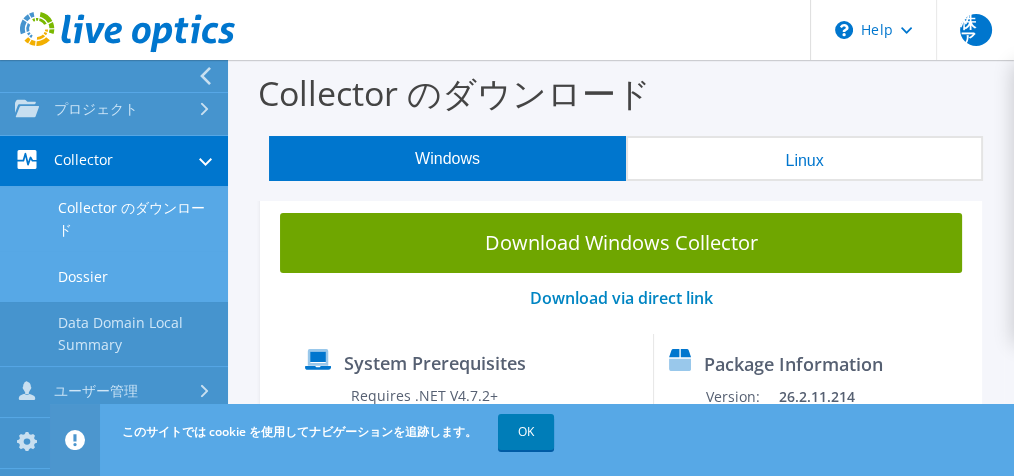 click on "Dossier" at bounding box center [114, 276] 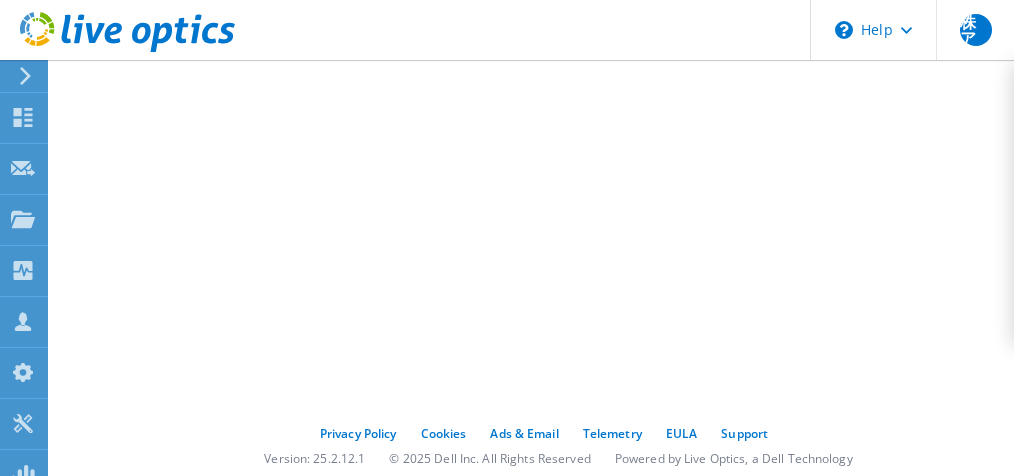 scroll, scrollTop: 0, scrollLeft: 0, axis: both 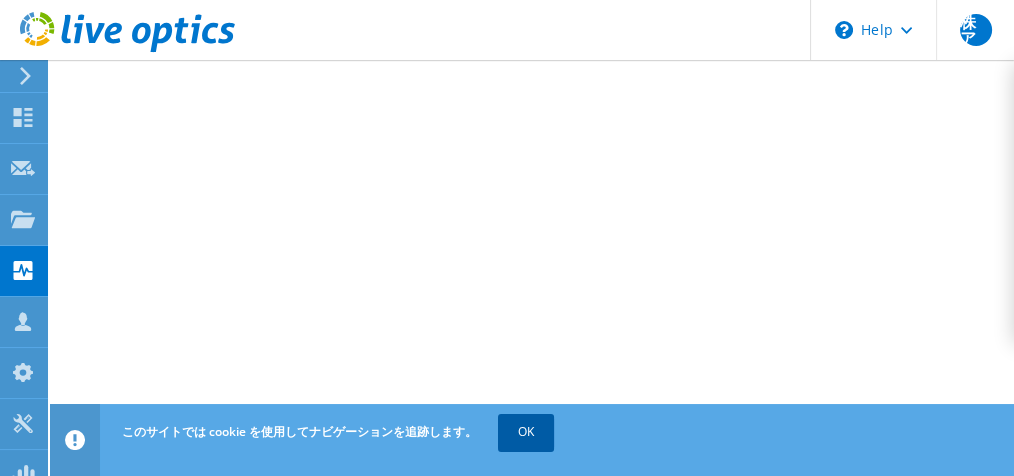 click on "OK" at bounding box center (526, 432) 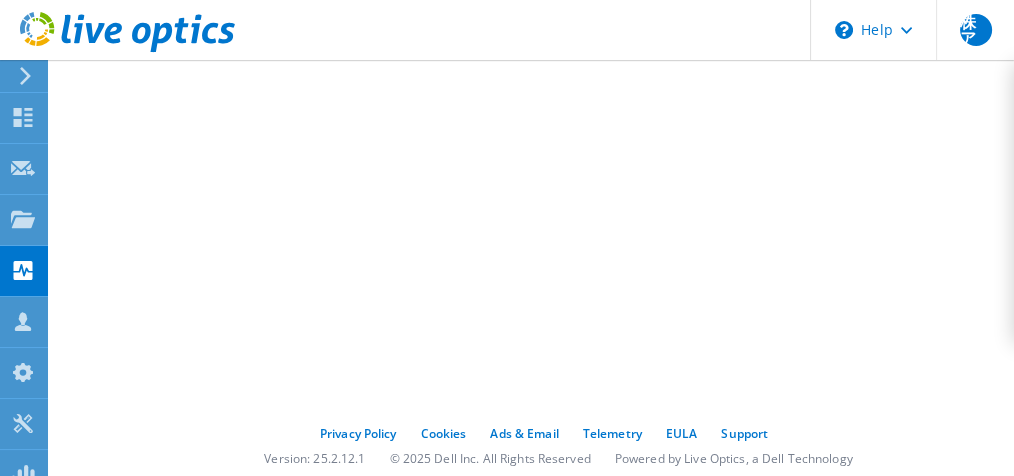 click 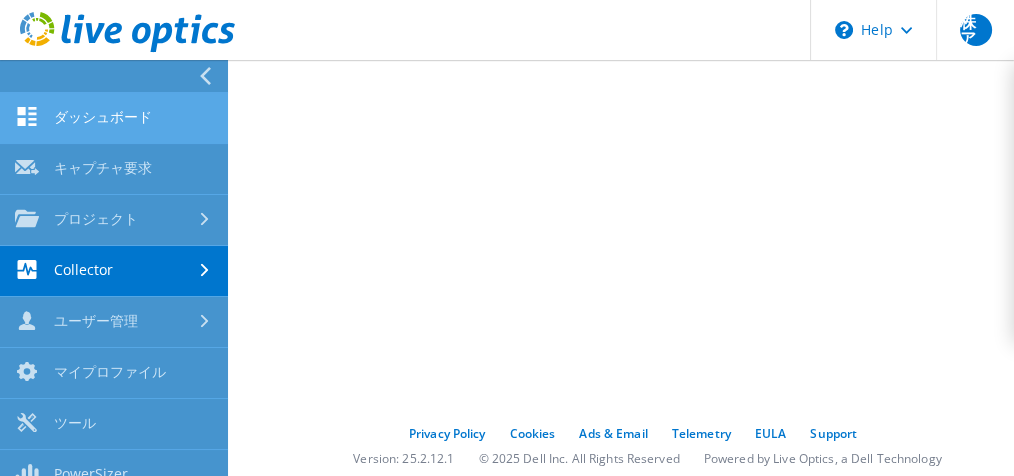 click on "ダッシュボード" at bounding box center [114, 118] 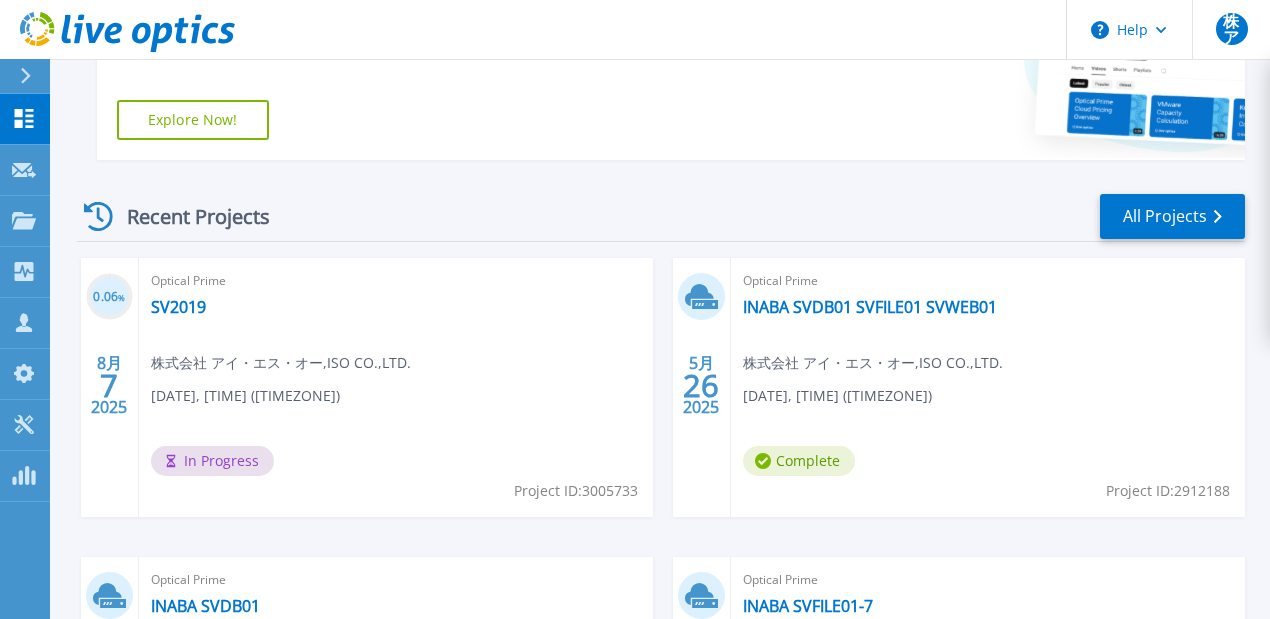 scroll, scrollTop: 555, scrollLeft: 0, axis: vertical 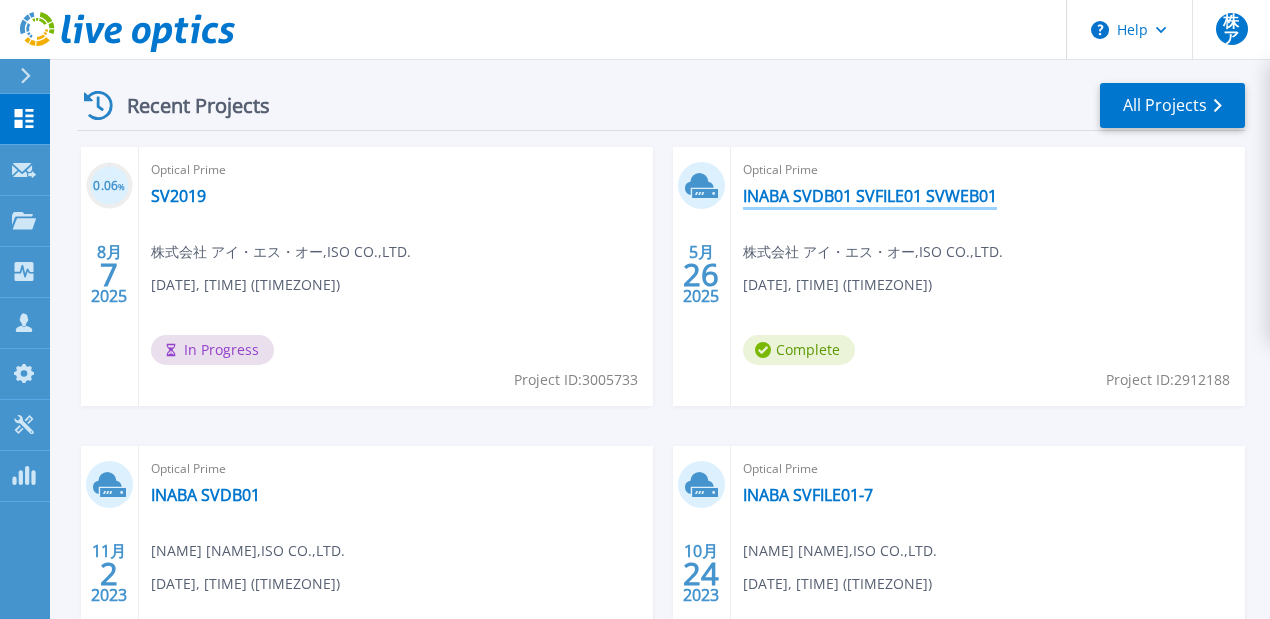 click on "INABA SVDB01 SVFILE01 SVWEB01" at bounding box center (870, 196) 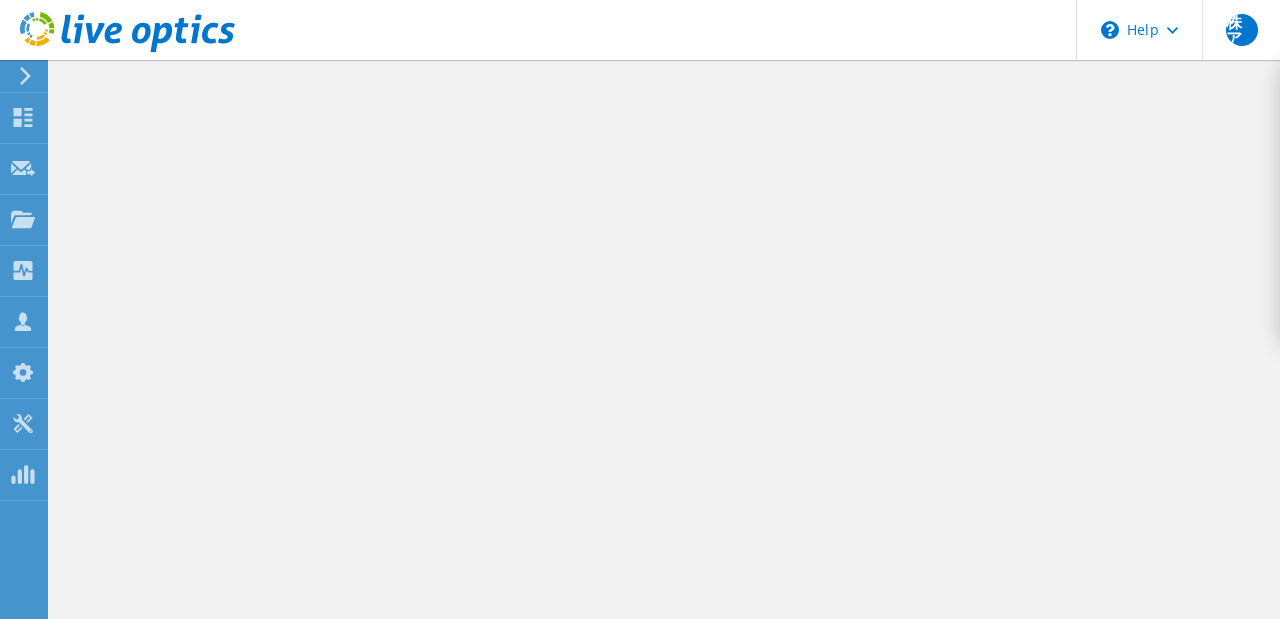 scroll, scrollTop: 0, scrollLeft: 0, axis: both 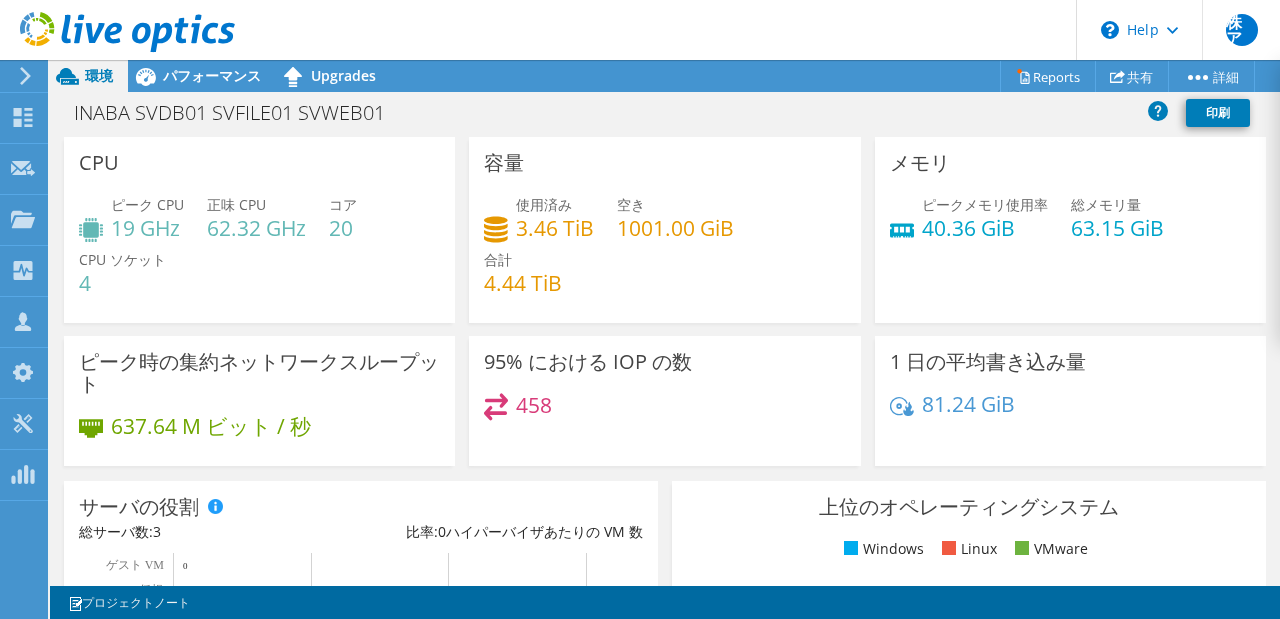click on "環境" at bounding box center [99, 75] 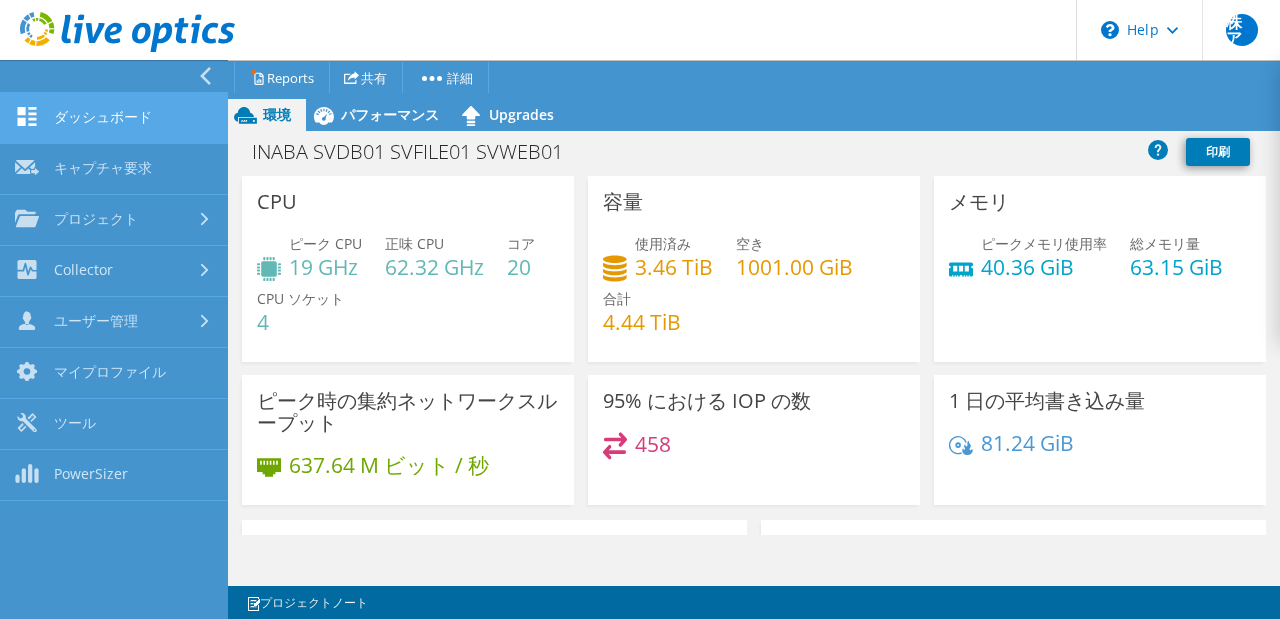 click on "ダッシュボード" at bounding box center [114, 118] 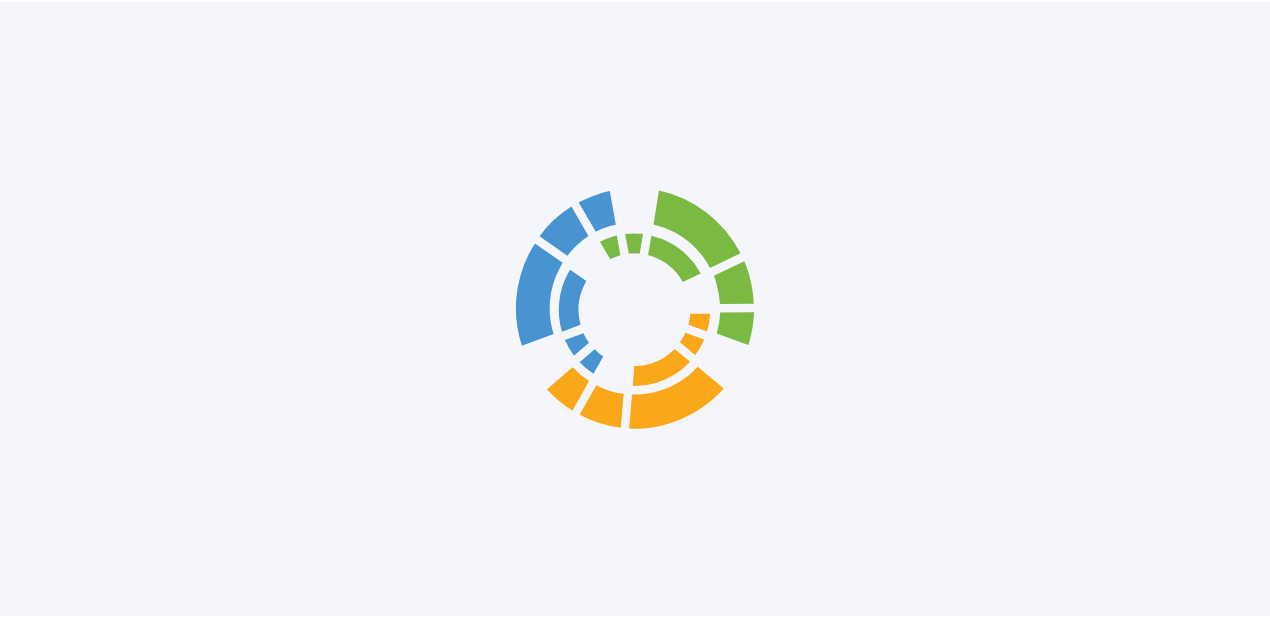 scroll, scrollTop: 0, scrollLeft: 0, axis: both 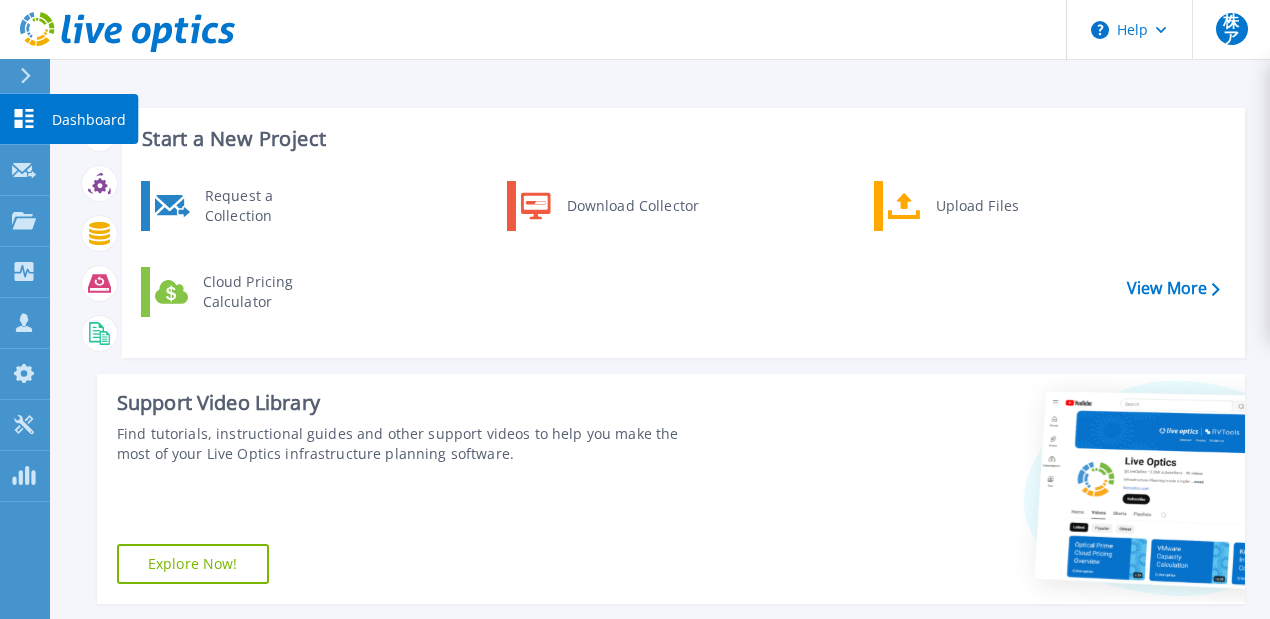 click 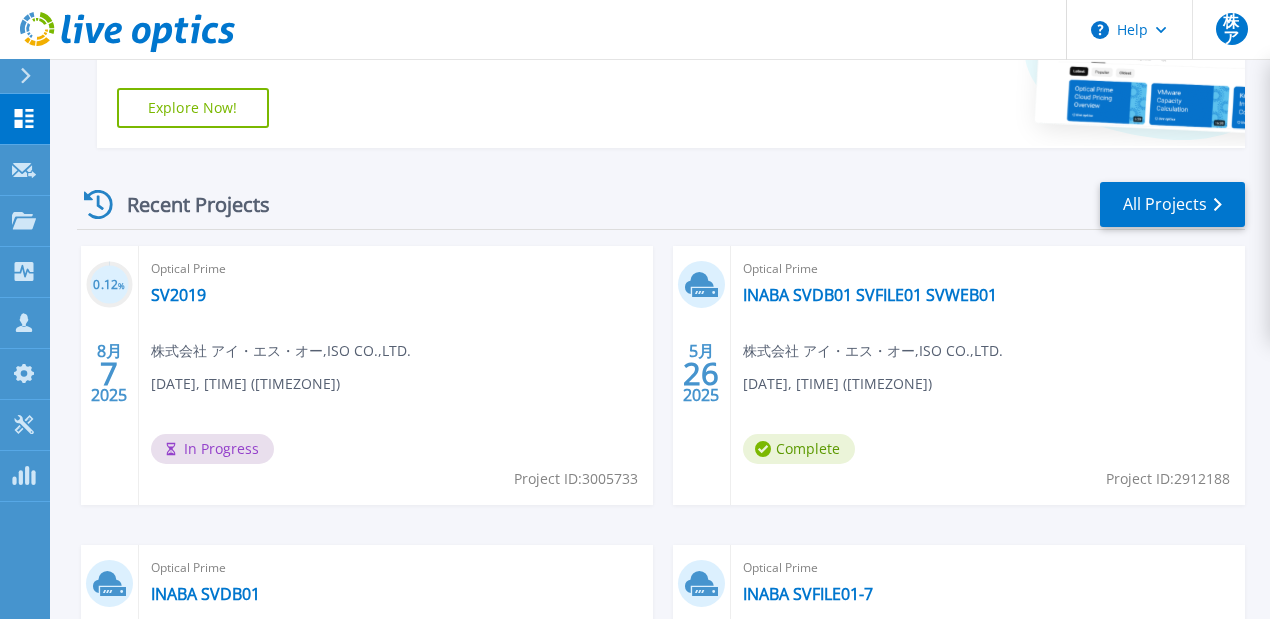 scroll, scrollTop: 423, scrollLeft: 0, axis: vertical 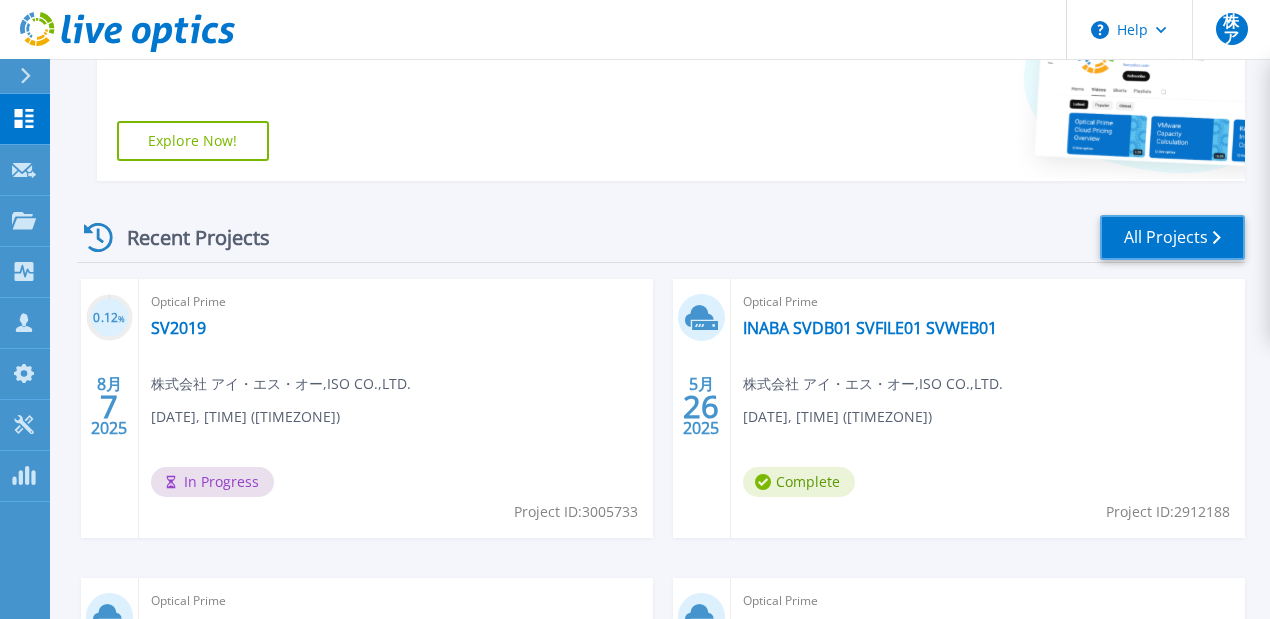 click on "All Projects" at bounding box center (1172, 237) 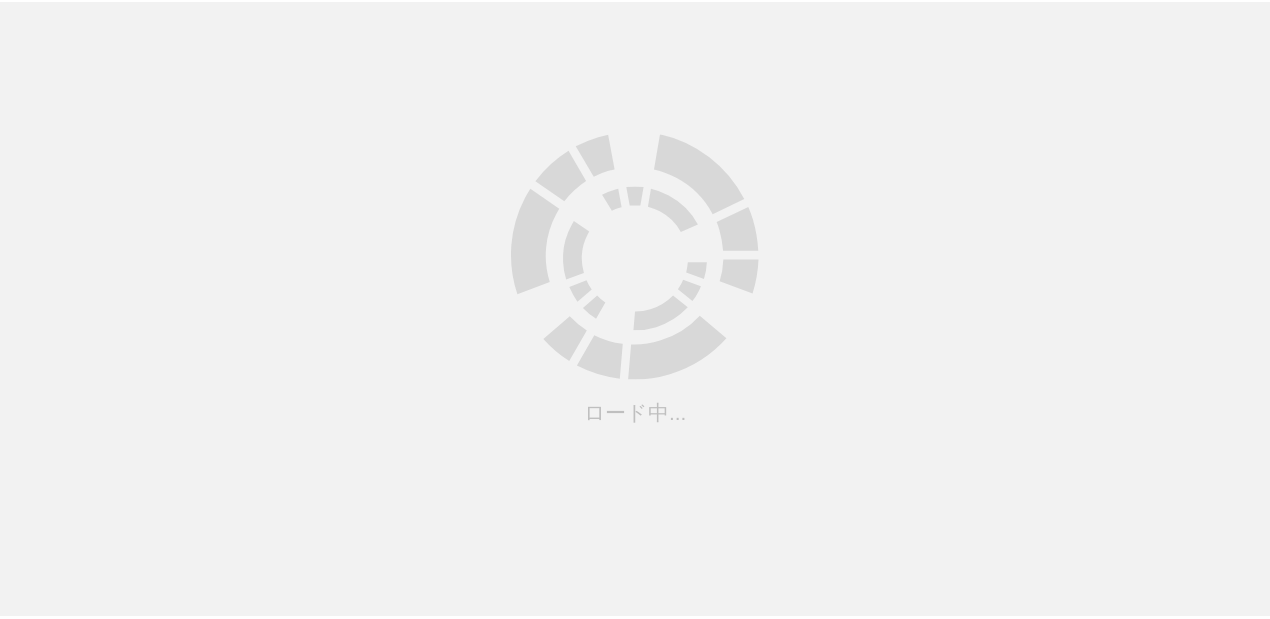 scroll, scrollTop: 0, scrollLeft: 0, axis: both 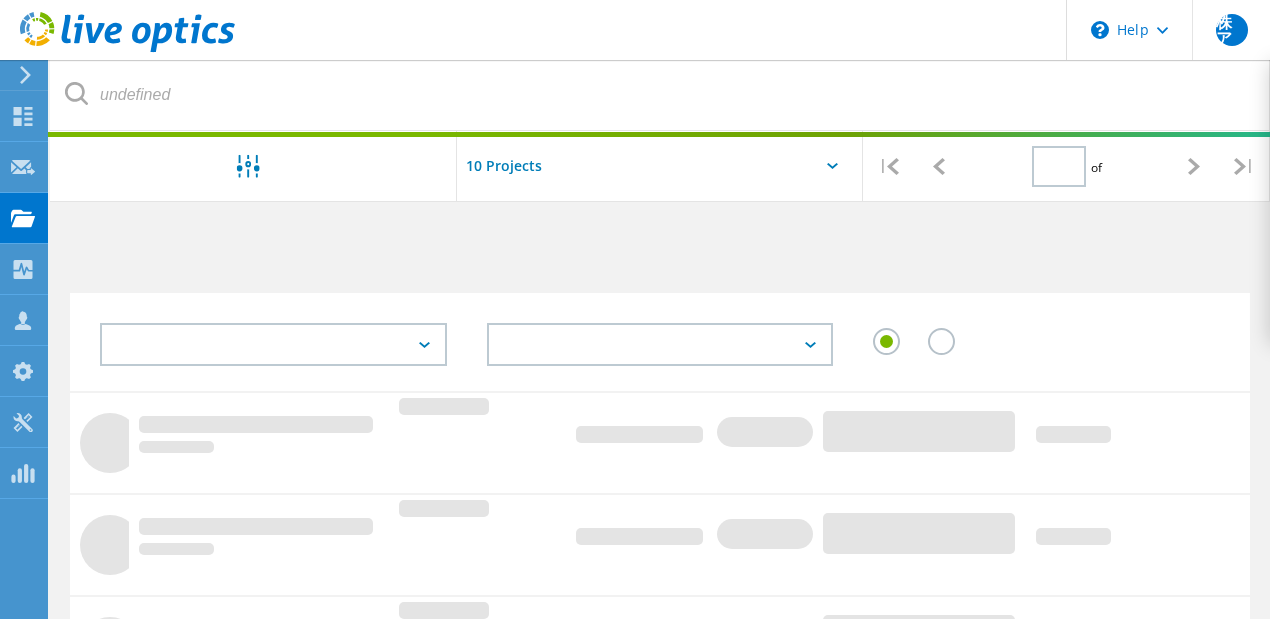type on "1" 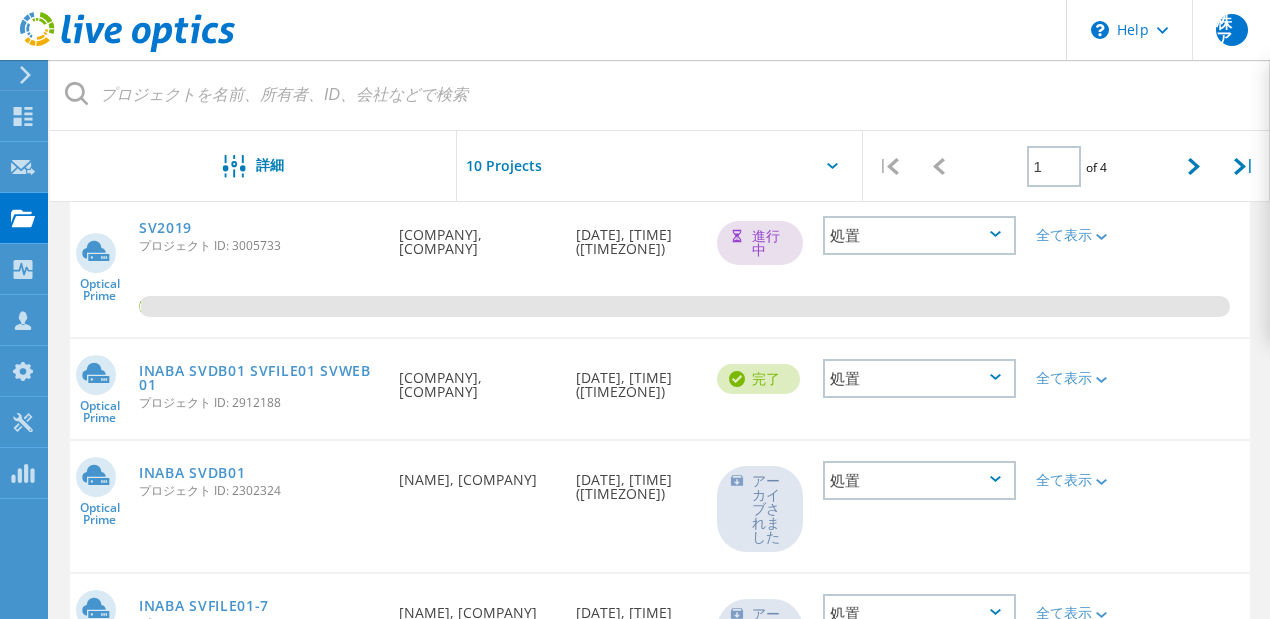 scroll, scrollTop: 222, scrollLeft: 0, axis: vertical 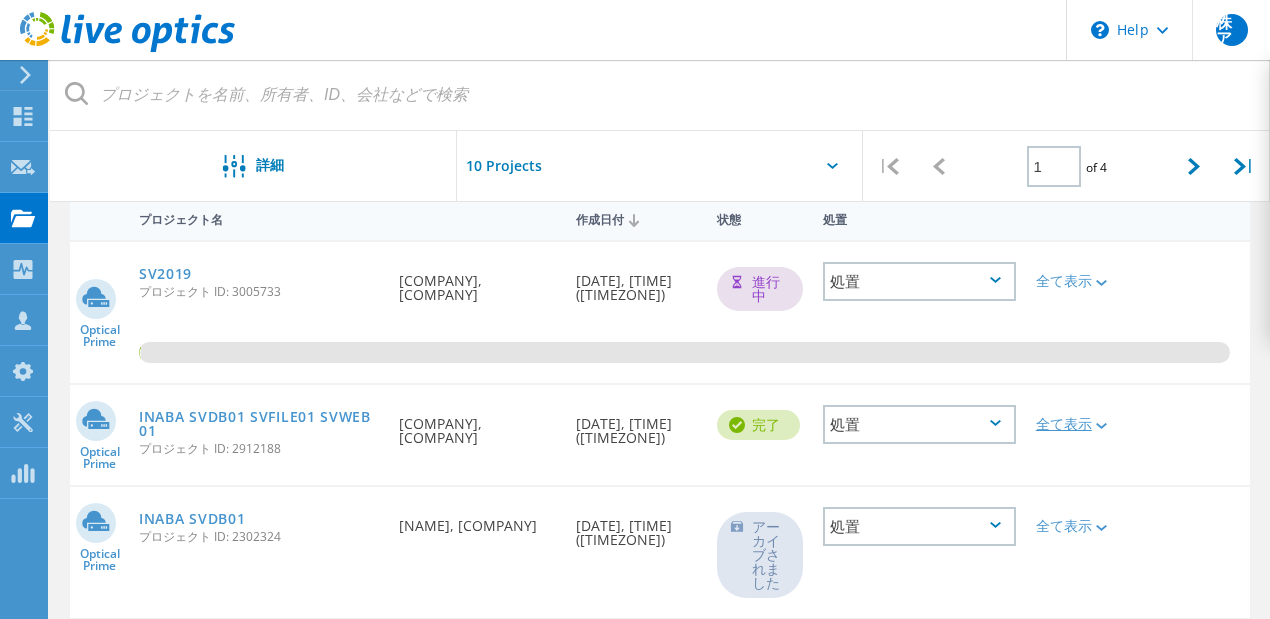 click on "全て表示" 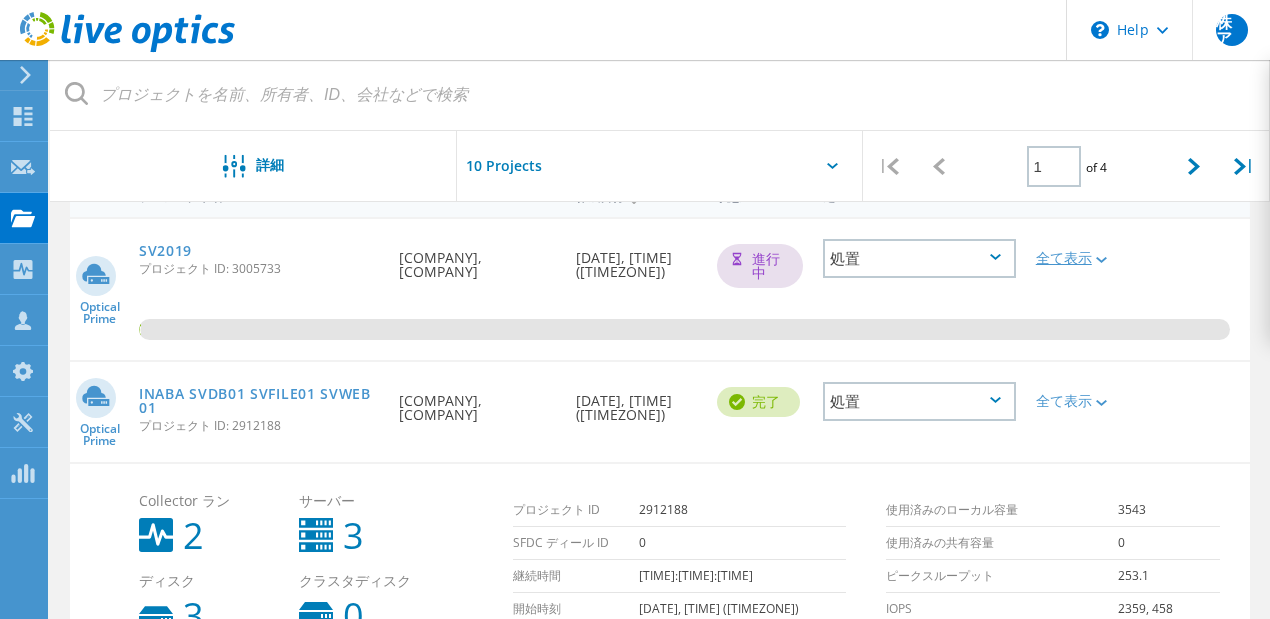 scroll, scrollTop: 222, scrollLeft: 0, axis: vertical 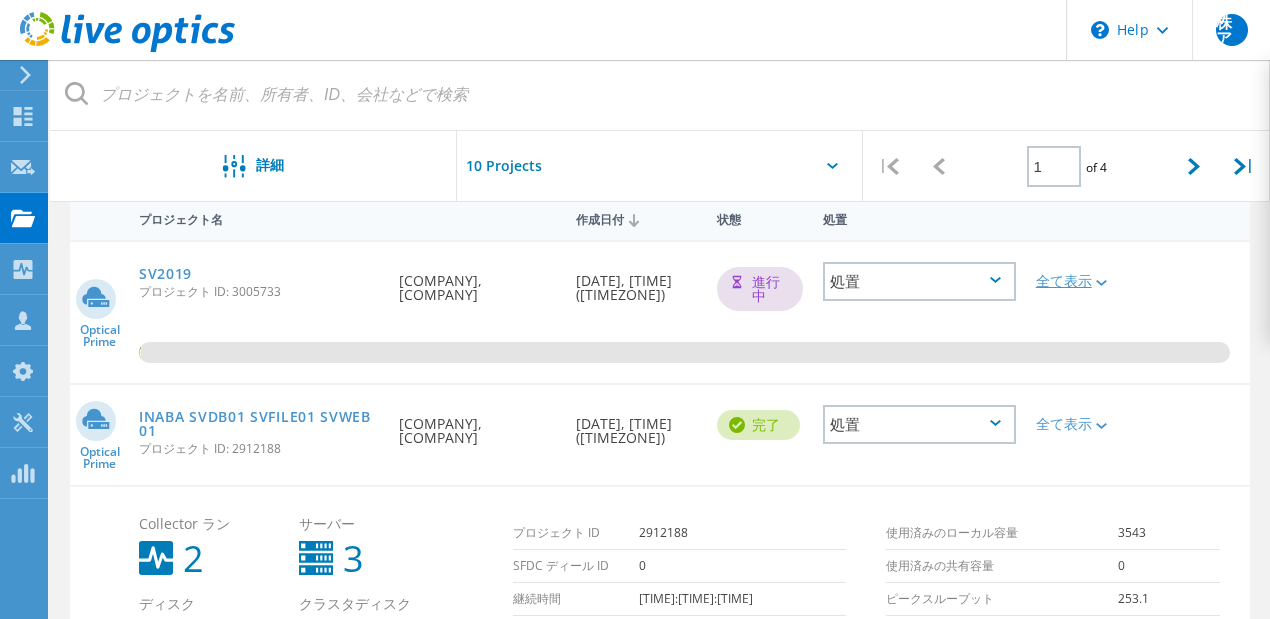 click on "全て表示" 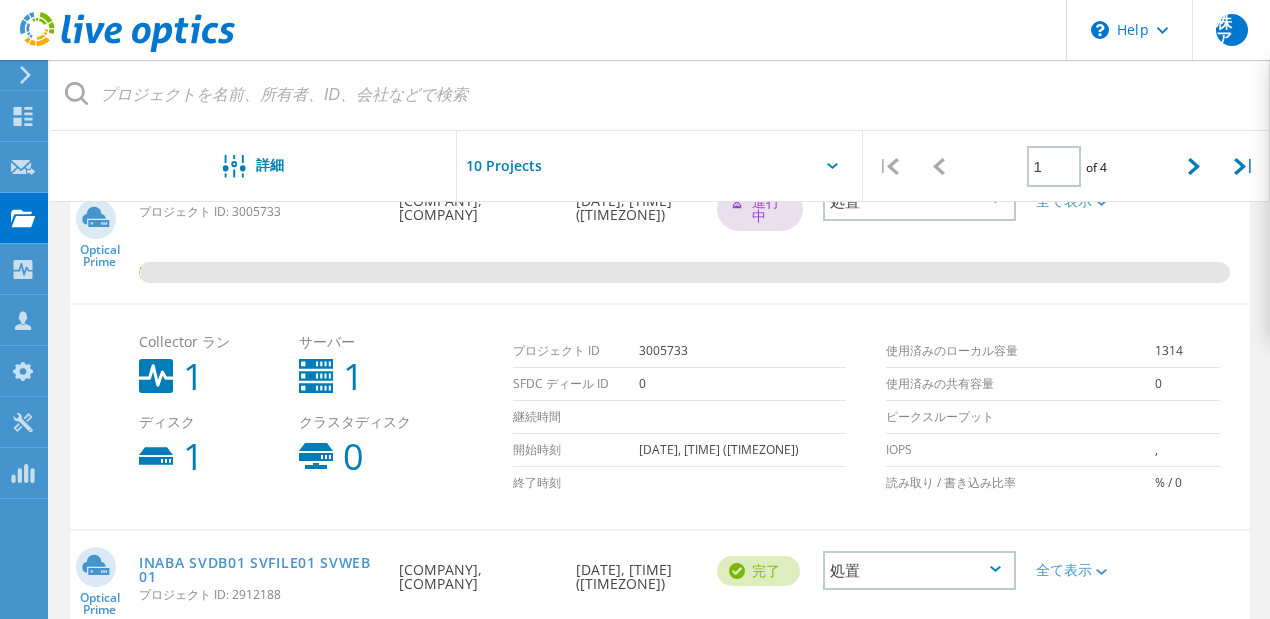 scroll, scrollTop: 222, scrollLeft: 0, axis: vertical 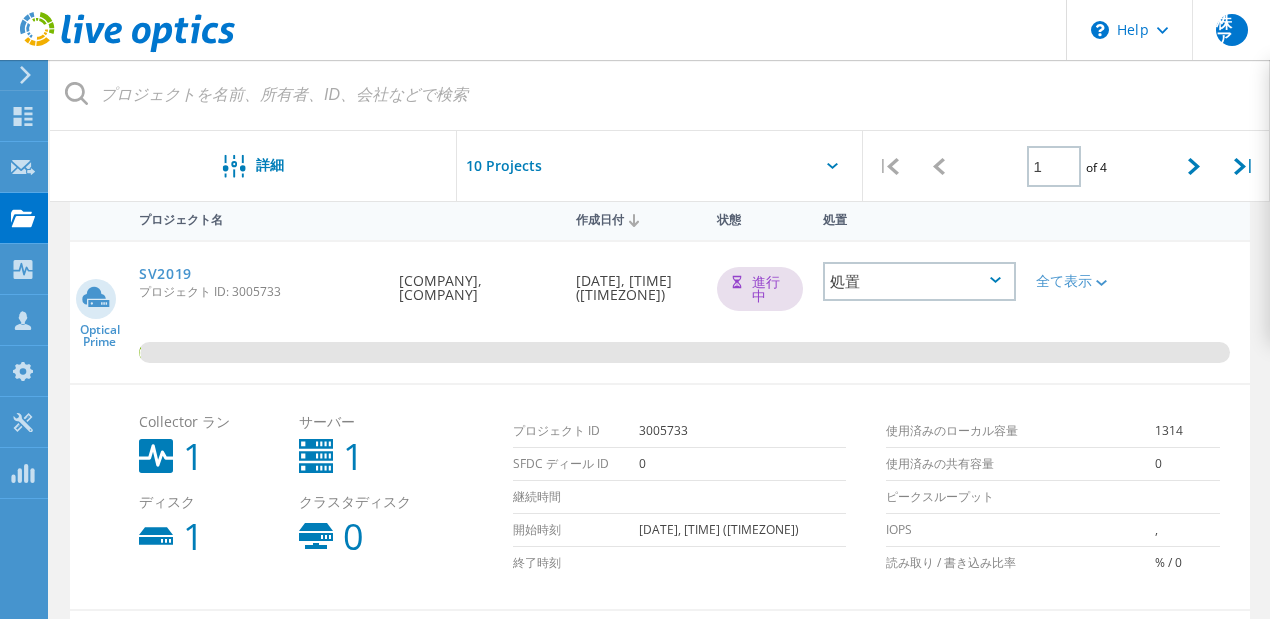 click on "進行中" 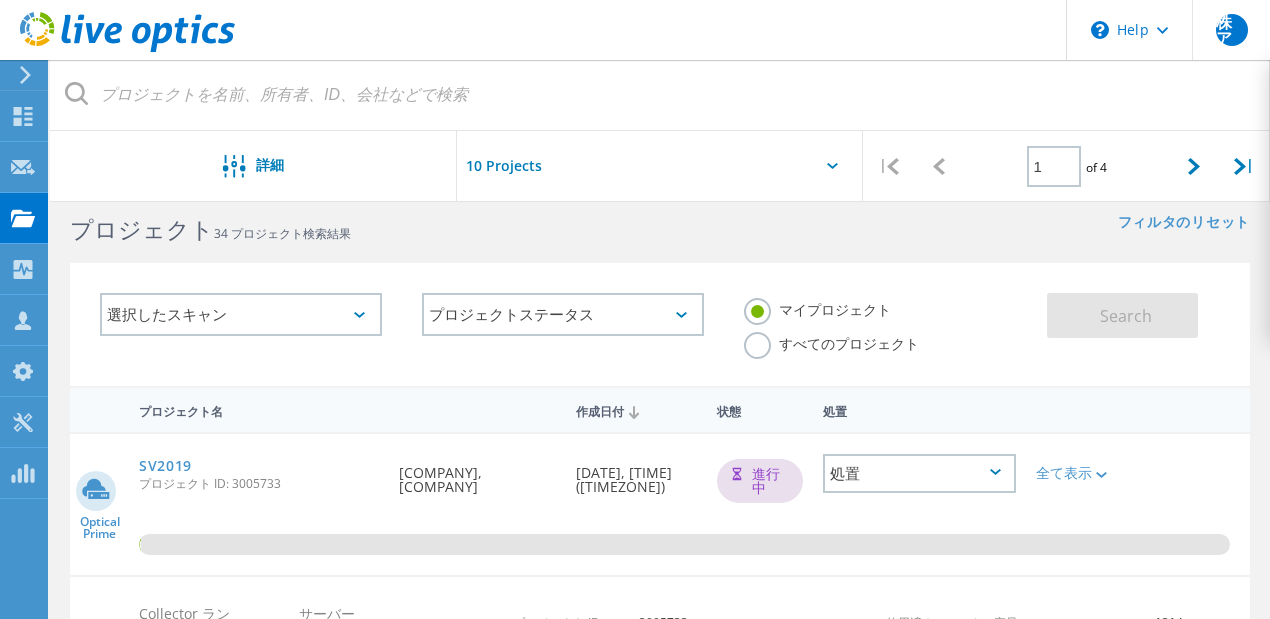 scroll, scrollTop: 0, scrollLeft: 0, axis: both 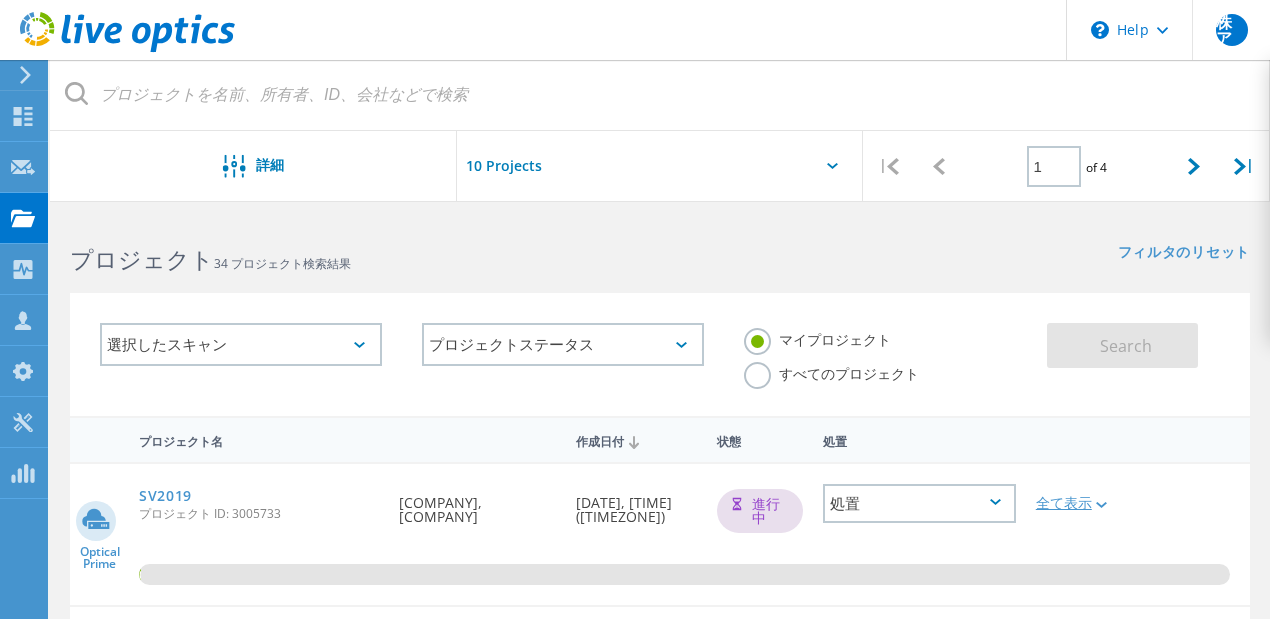 click on "全て表示" 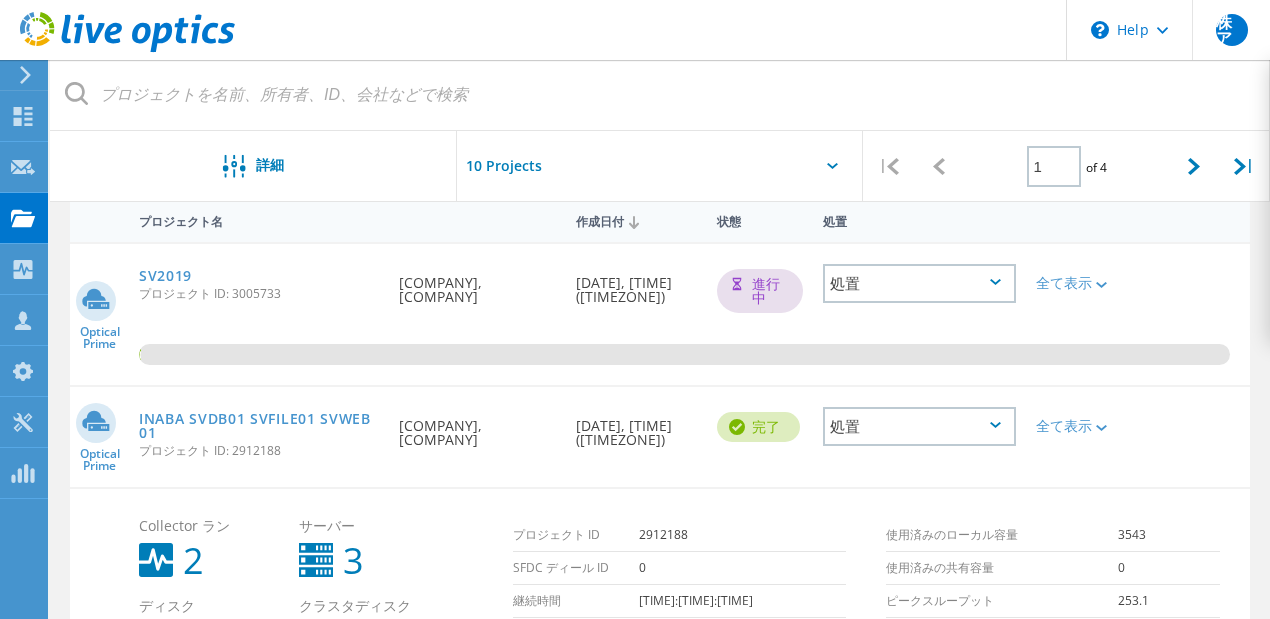 scroll, scrollTop: 222, scrollLeft: 0, axis: vertical 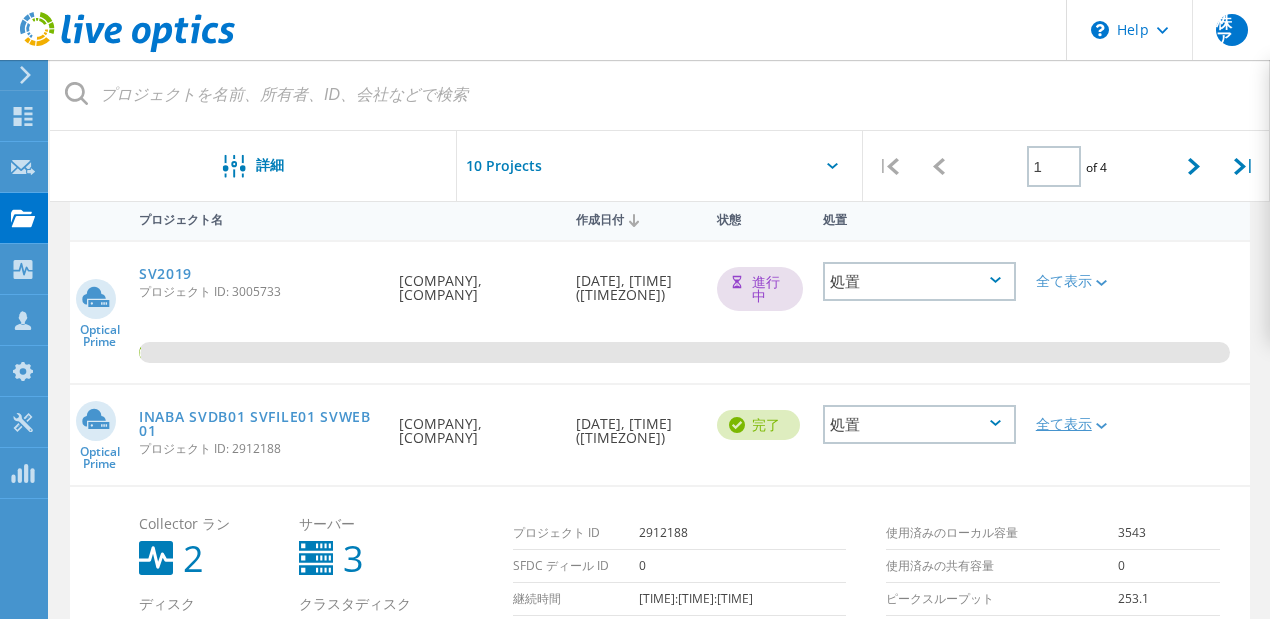 click on "全て表示" 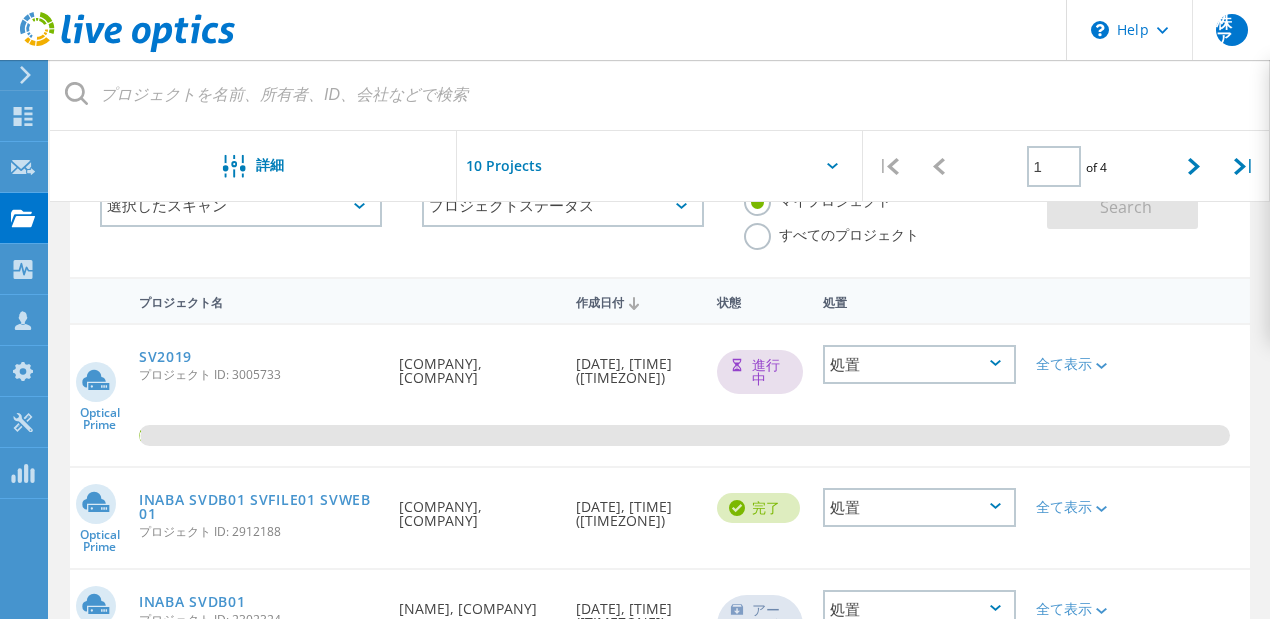 scroll, scrollTop: 111, scrollLeft: 0, axis: vertical 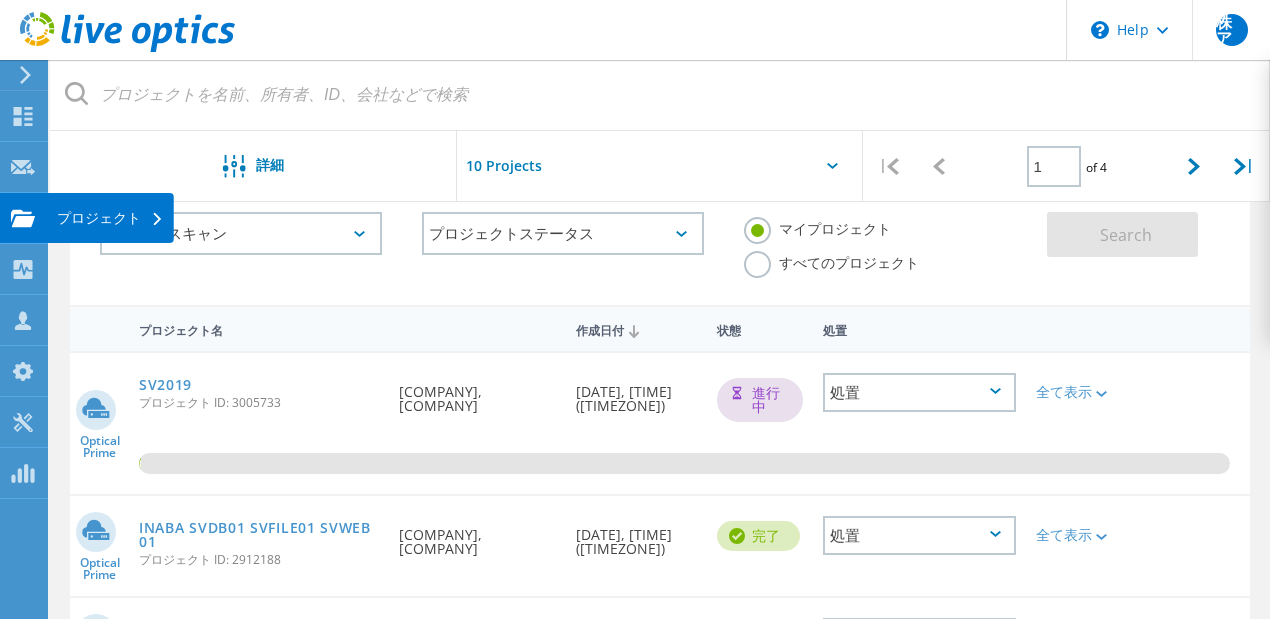 click on "プロジェクト" at bounding box center (-66, 218) 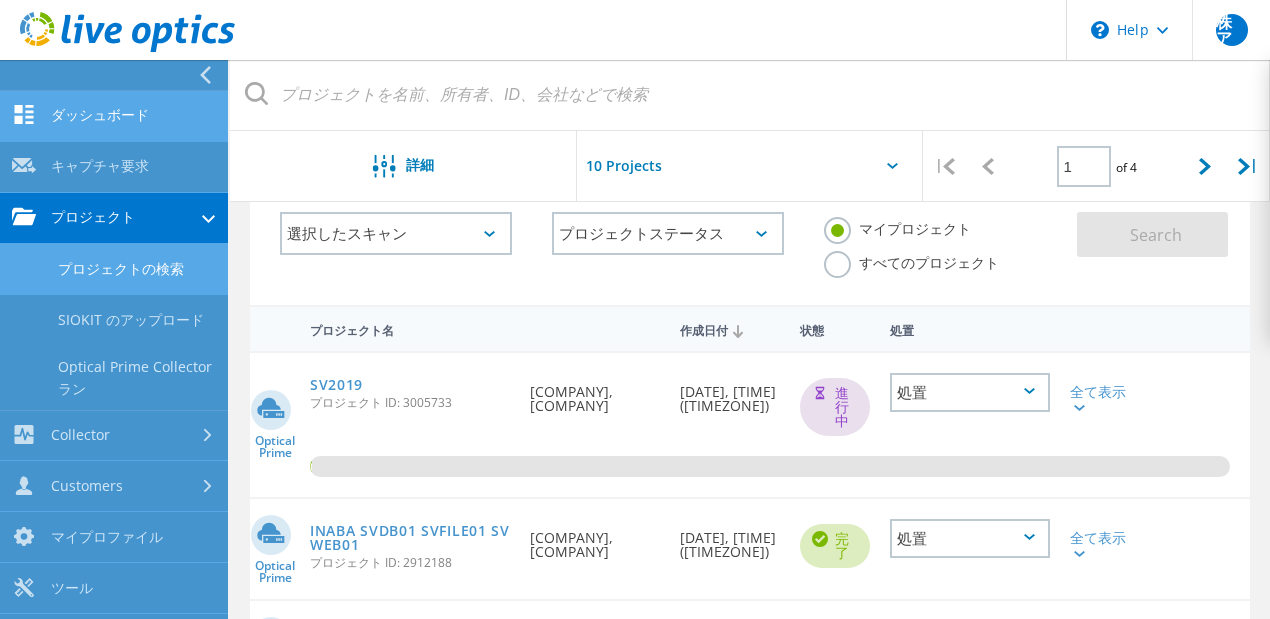 click on "ダッシュボード" at bounding box center (114, 116) 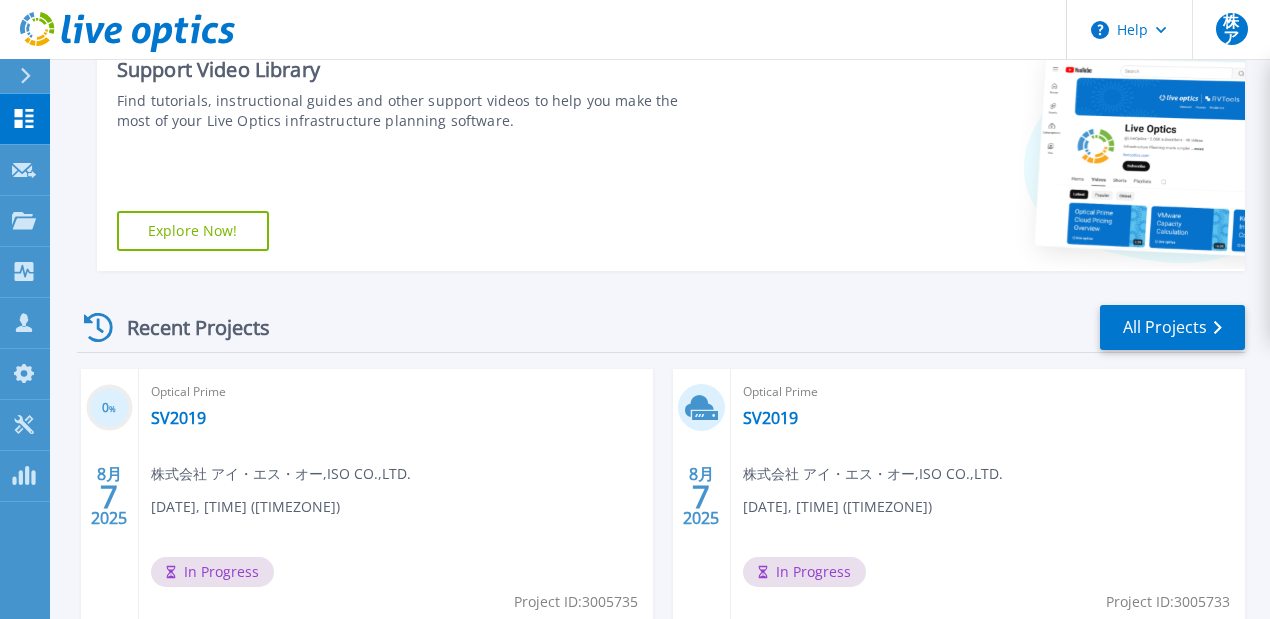 scroll, scrollTop: 444, scrollLeft: 0, axis: vertical 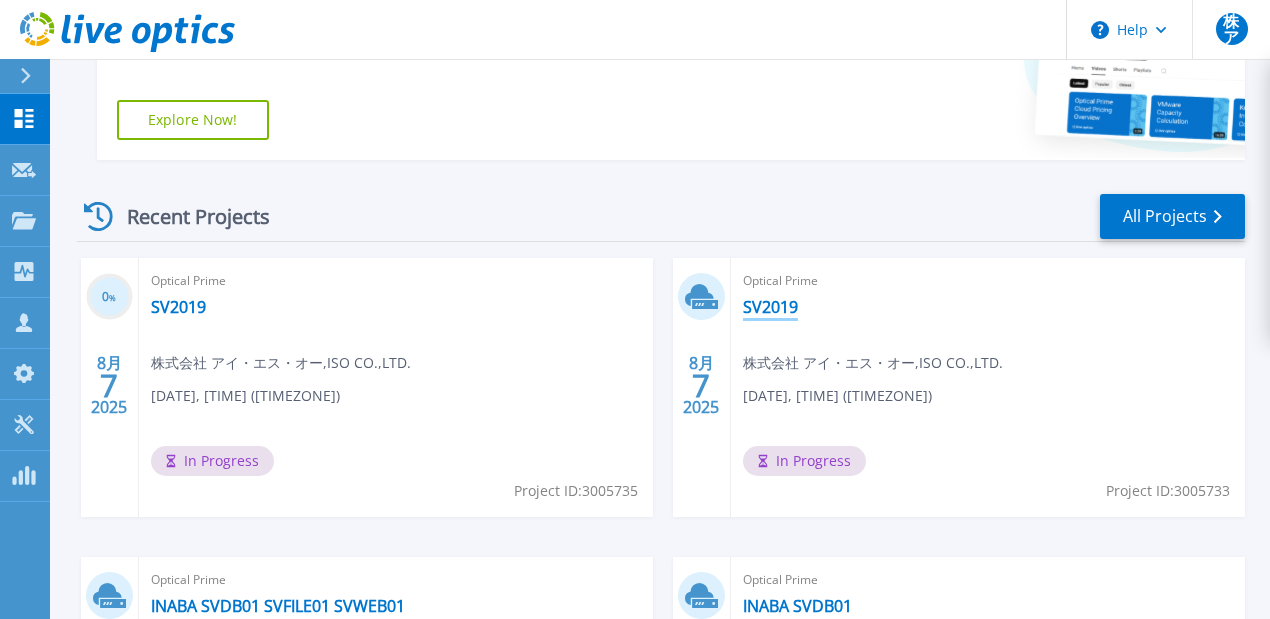 click on "SV2019" at bounding box center [770, 307] 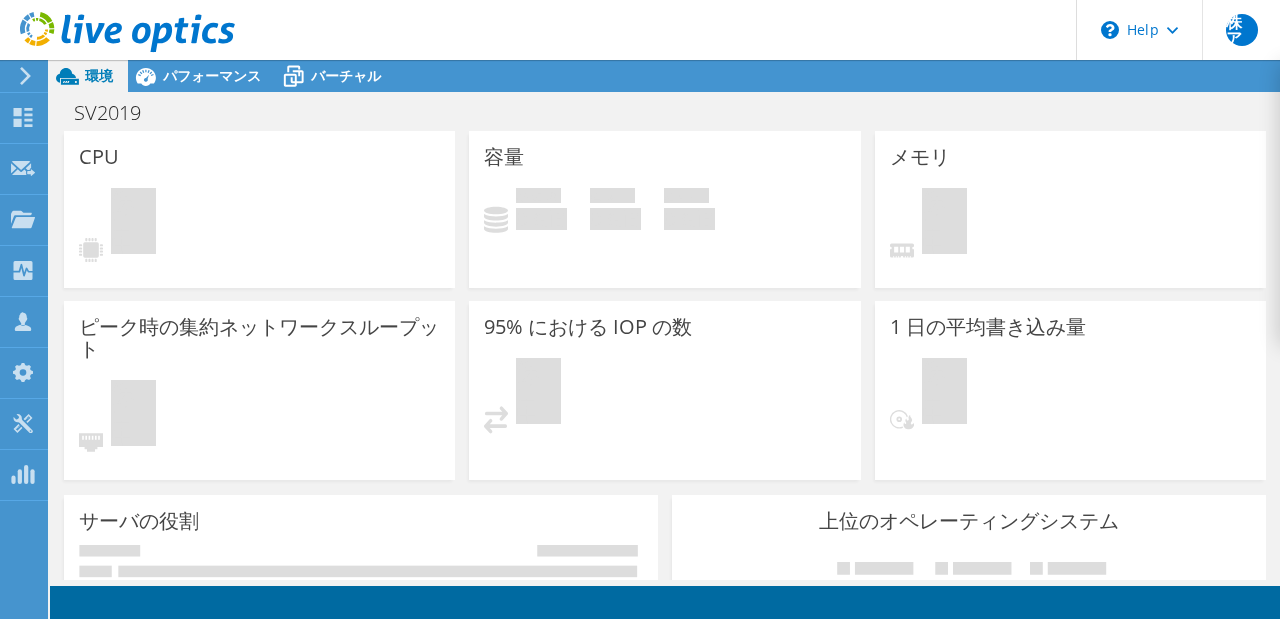 scroll, scrollTop: 0, scrollLeft: 0, axis: both 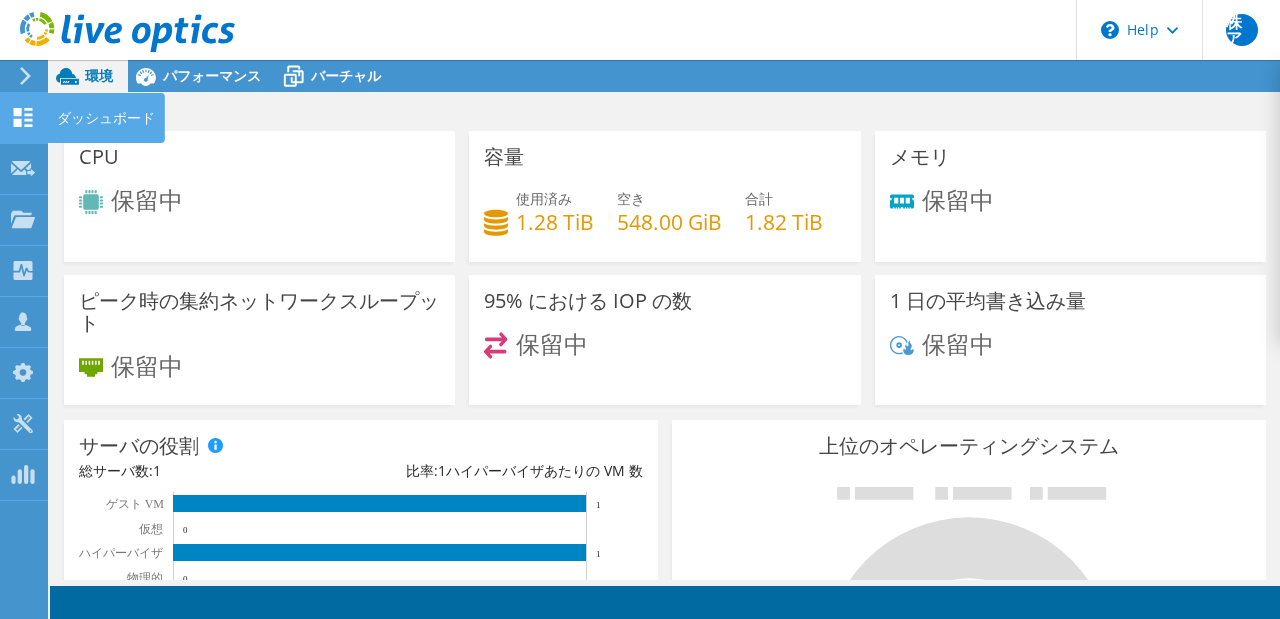click 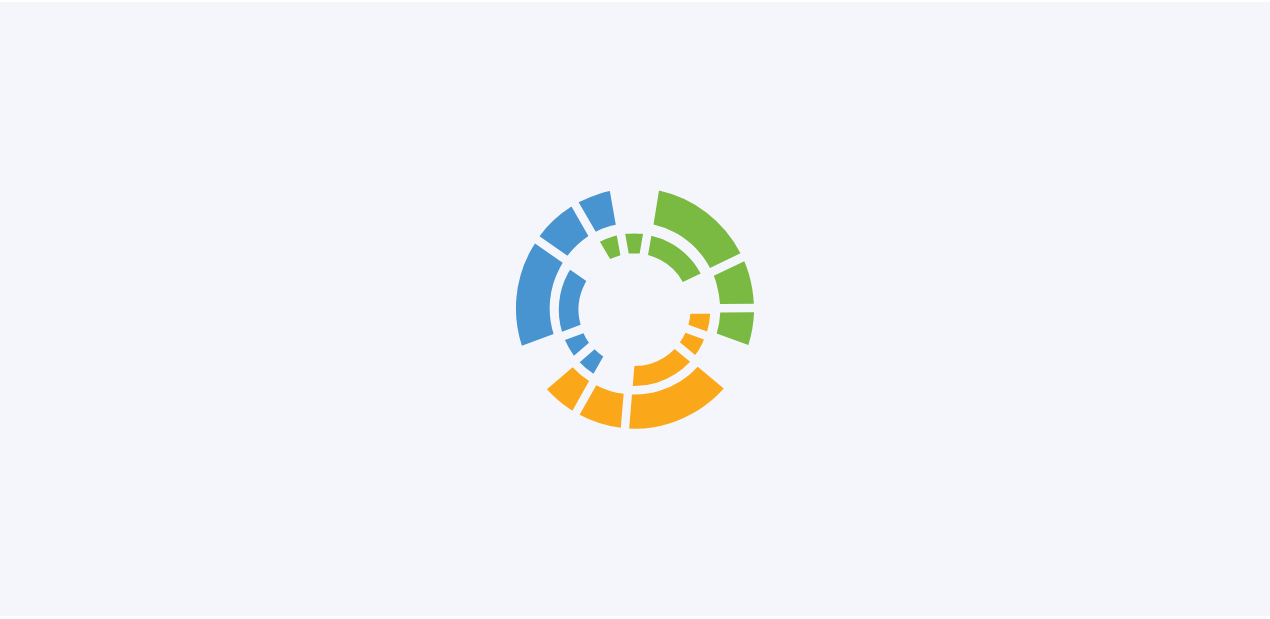 scroll, scrollTop: 0, scrollLeft: 0, axis: both 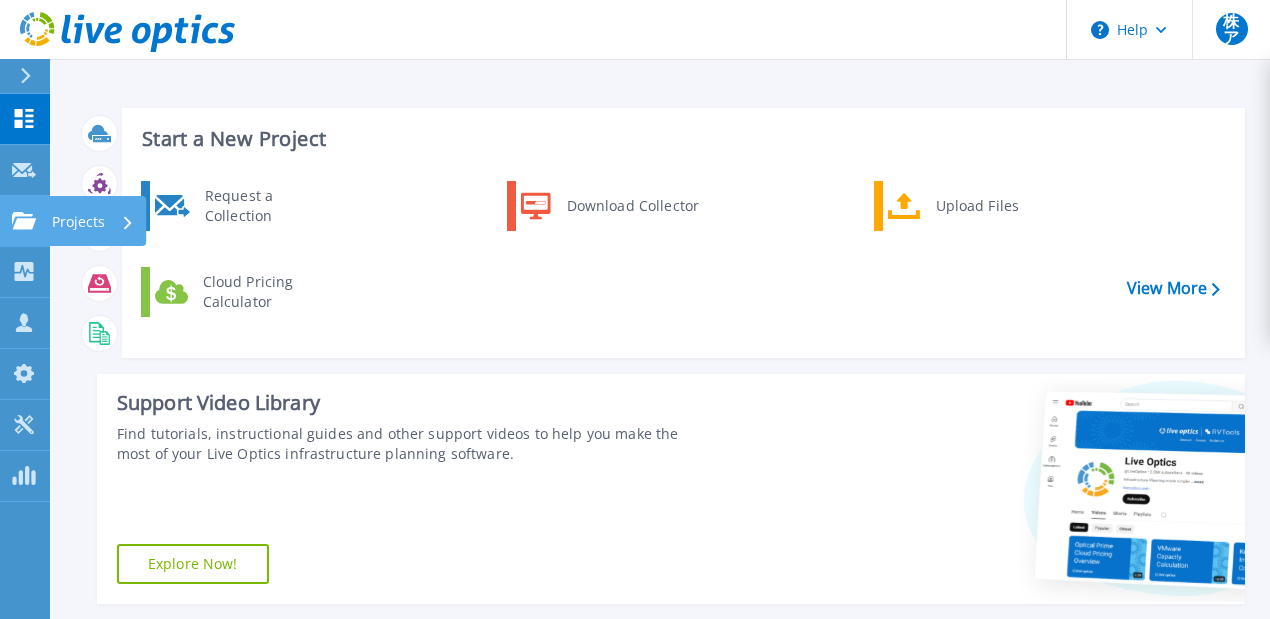 click 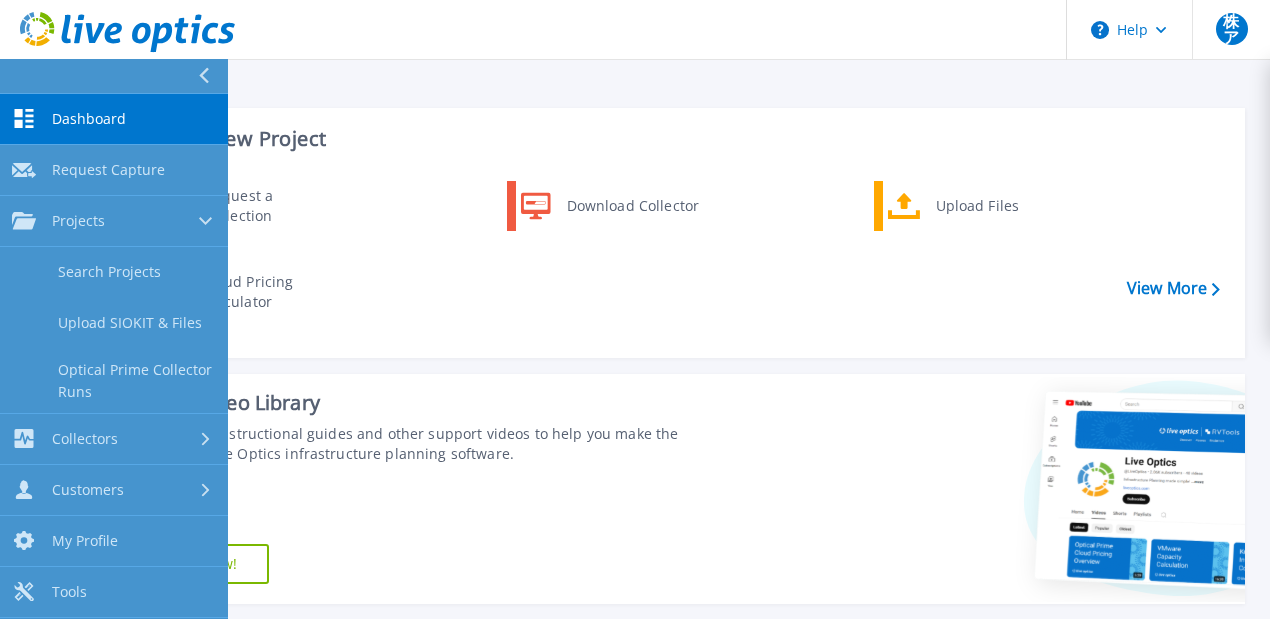 click on "Dashboard" at bounding box center [89, 119] 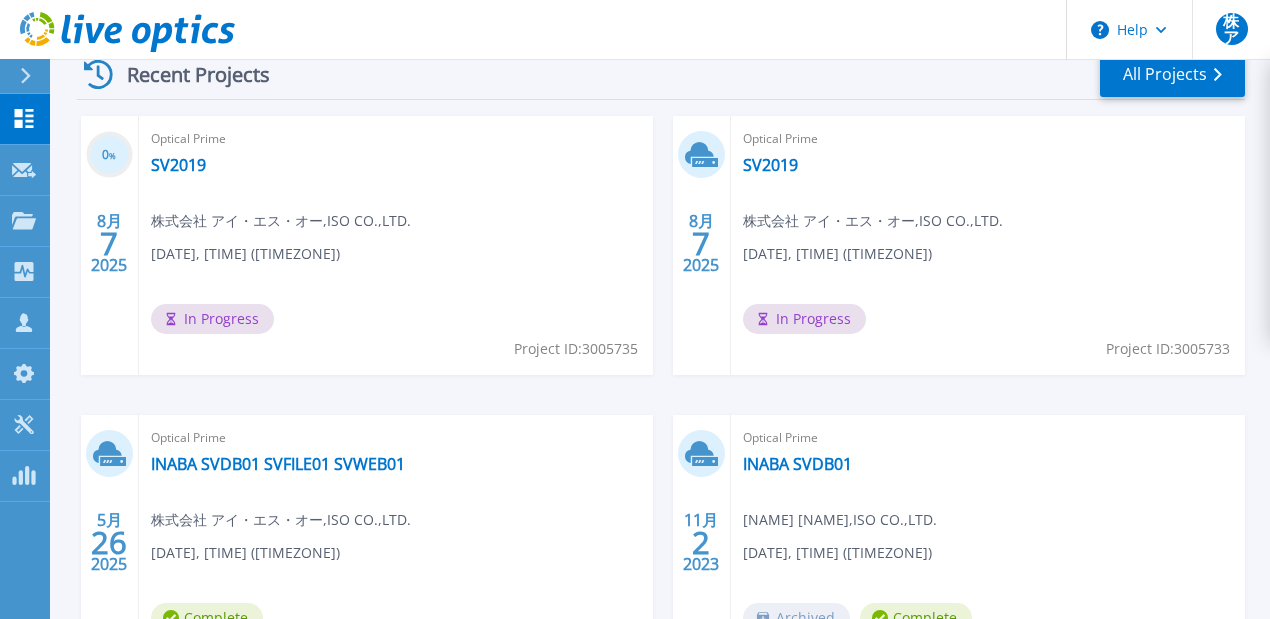 scroll, scrollTop: 555, scrollLeft: 0, axis: vertical 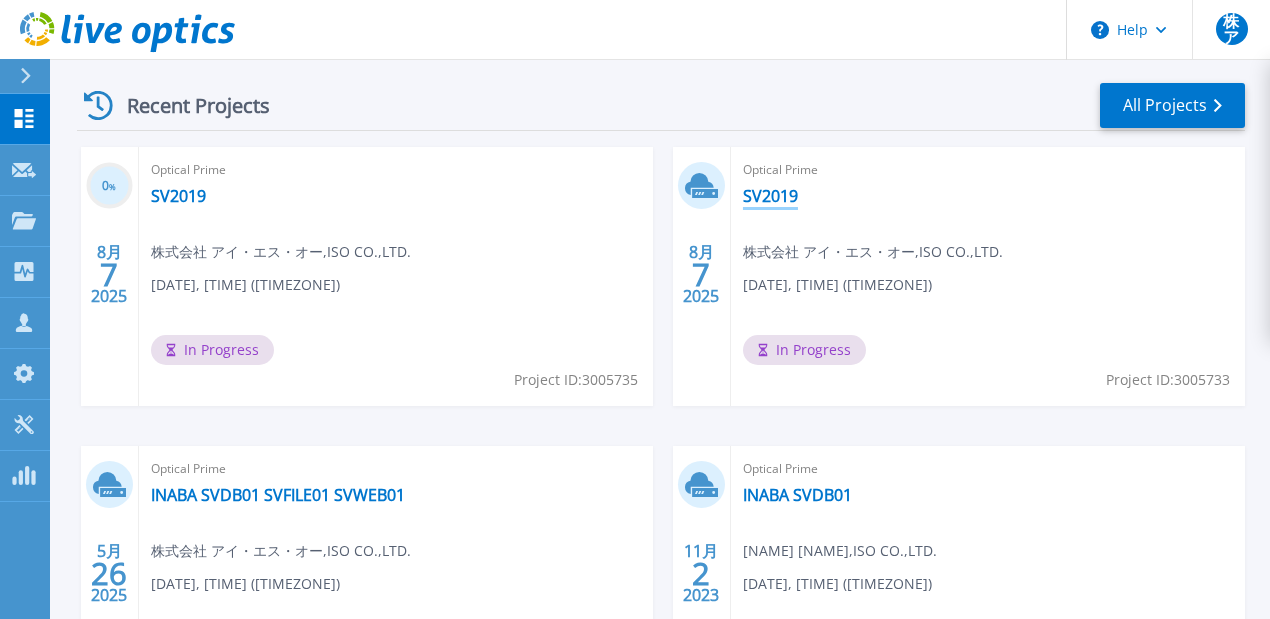 click on "SV2019" at bounding box center (770, 196) 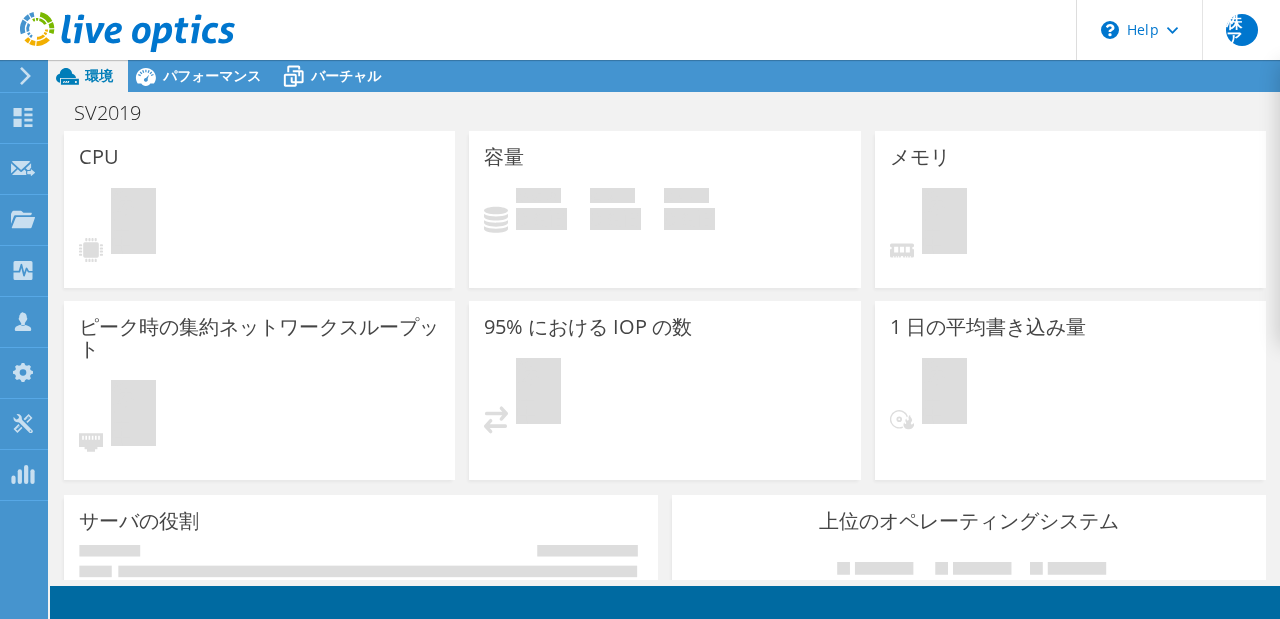 scroll, scrollTop: 0, scrollLeft: 0, axis: both 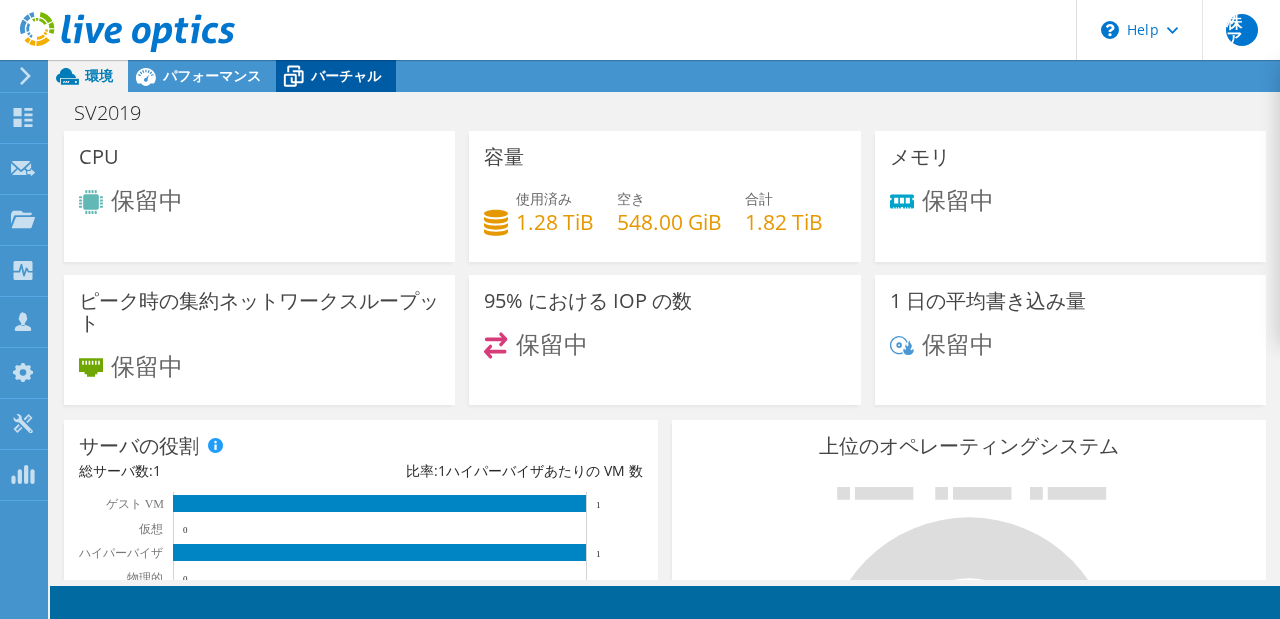 click on "バーチャル" at bounding box center (346, 75) 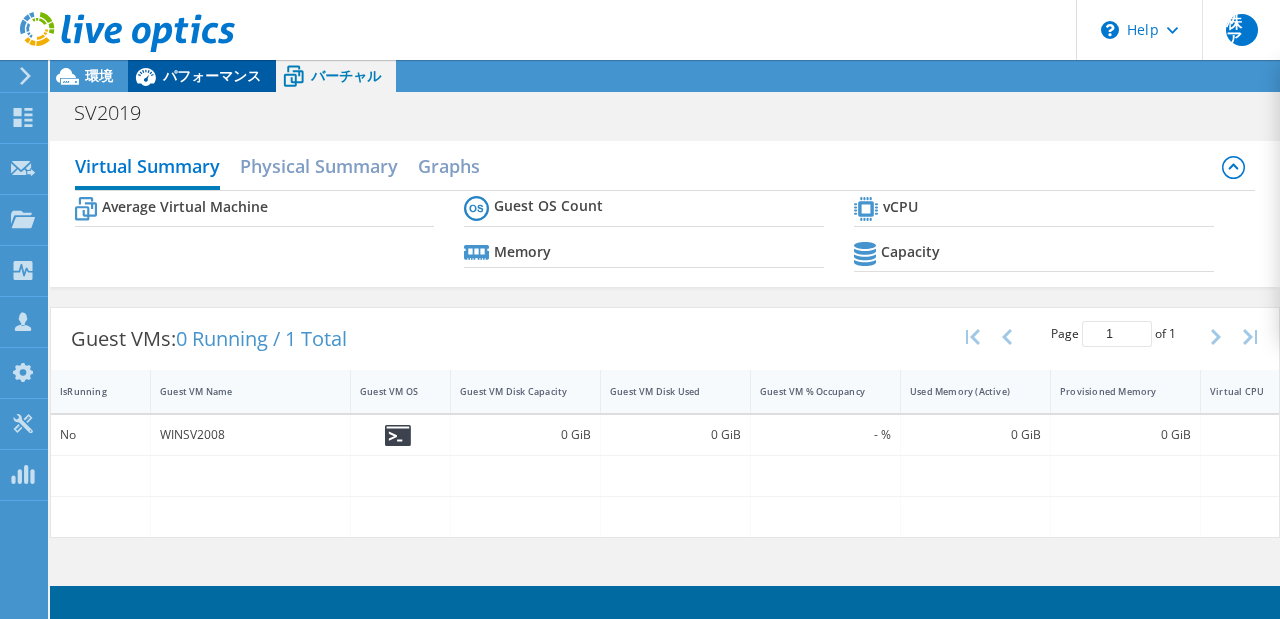 click on "パフォーマンス" at bounding box center (212, 75) 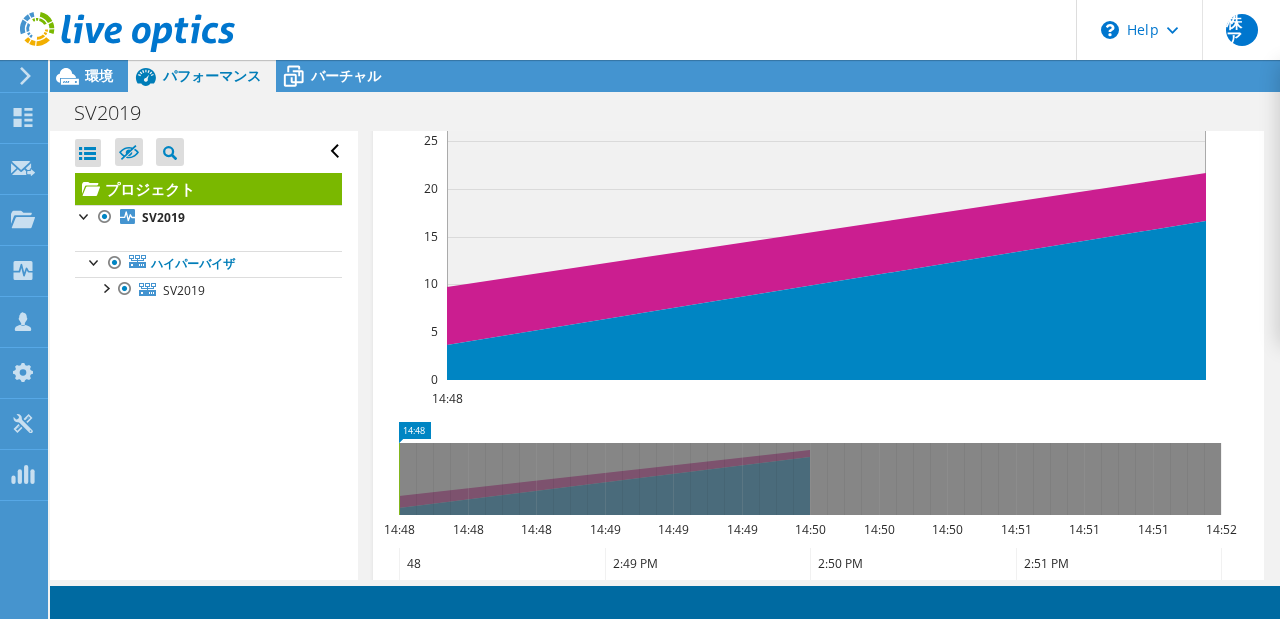 click on "ダッシュボード
キャプチャ要求
プロジェクト
プロジェクトの検索
Upload SIOKIT & Files
Dossier" at bounding box center [-66, 339] 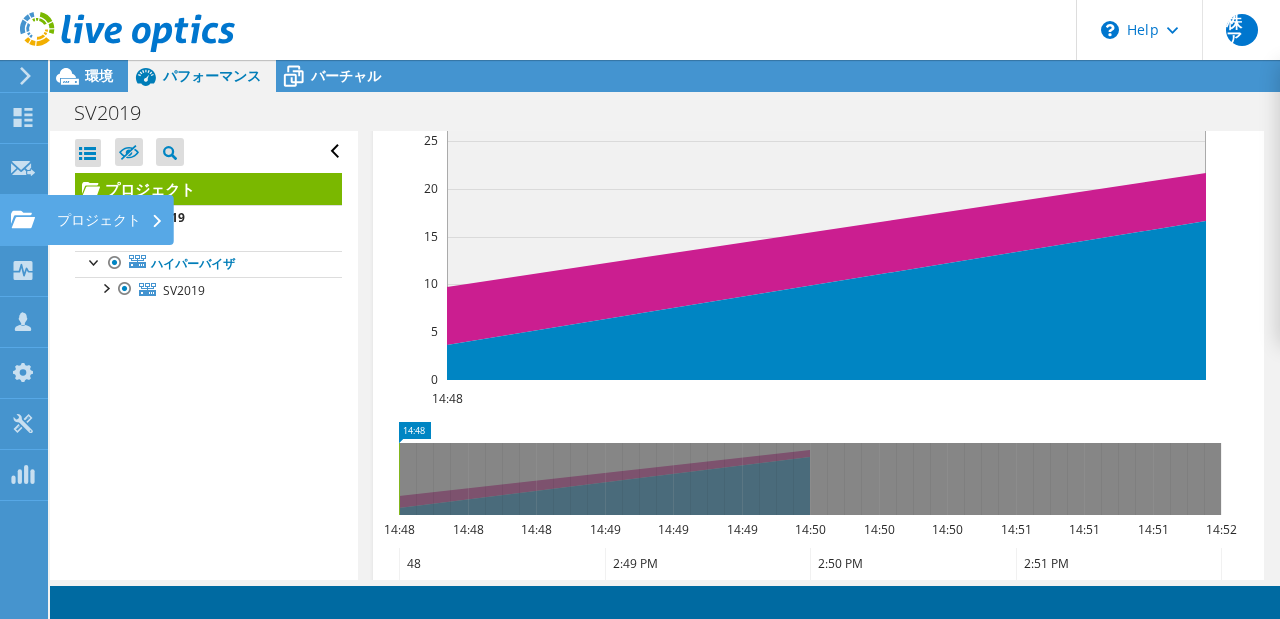 click 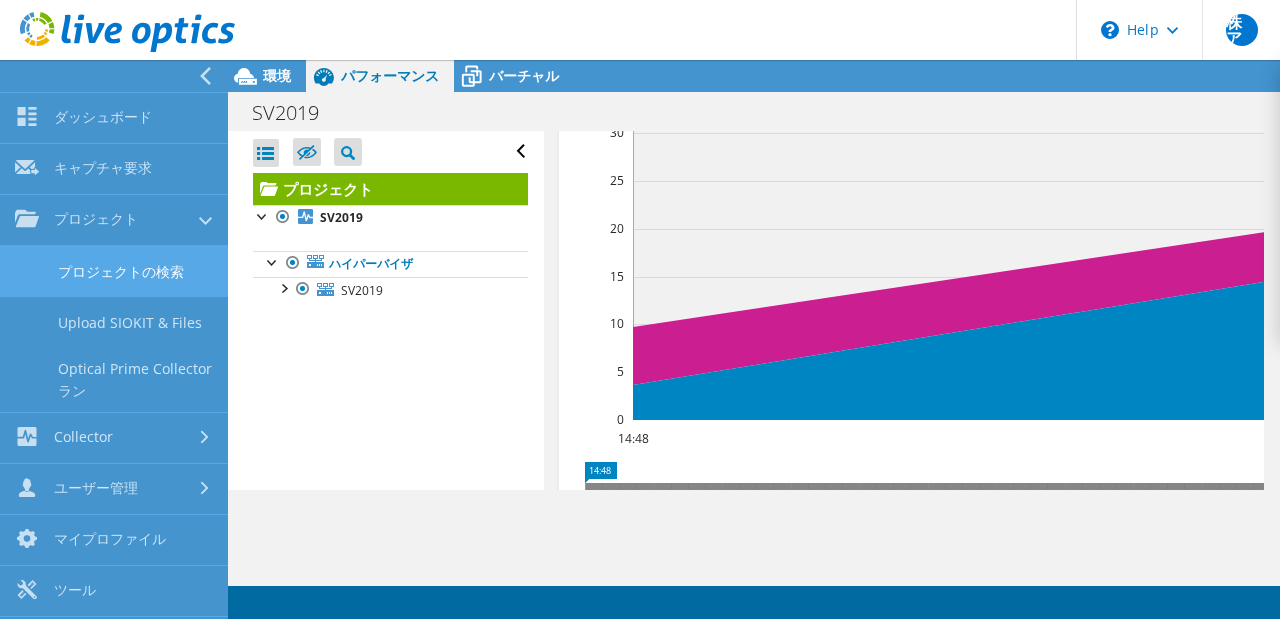 click on "プロジェクトの検索" at bounding box center [114, 271] 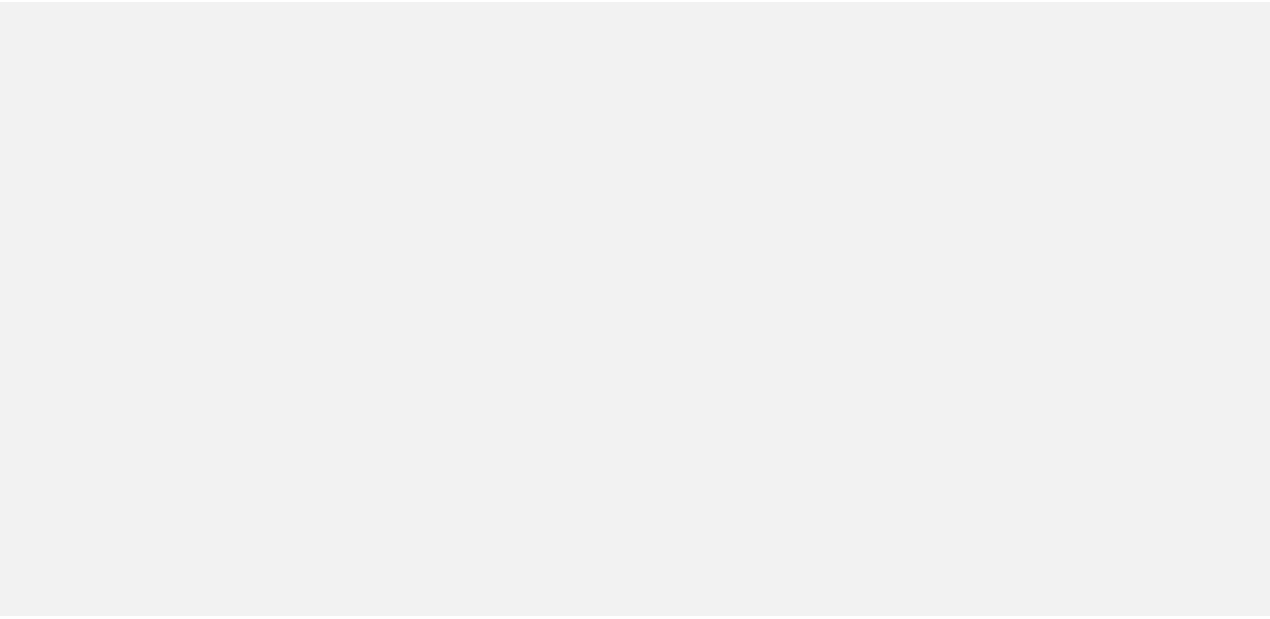 scroll, scrollTop: 0, scrollLeft: 0, axis: both 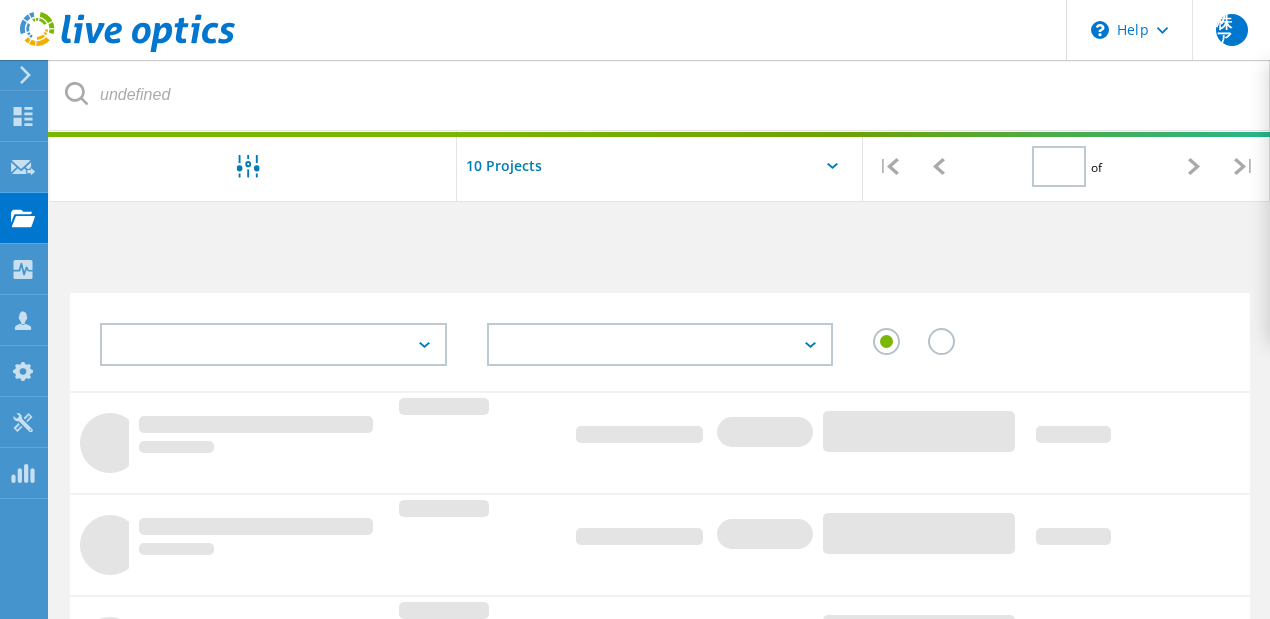 type on "1" 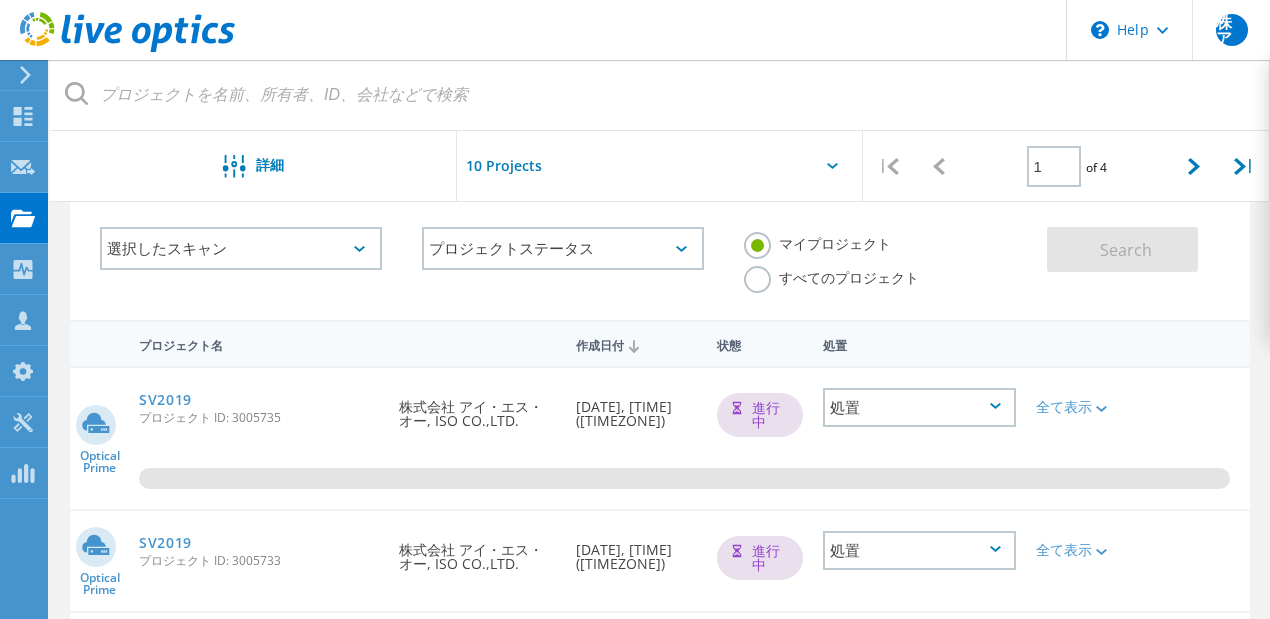 scroll, scrollTop: 222, scrollLeft: 0, axis: vertical 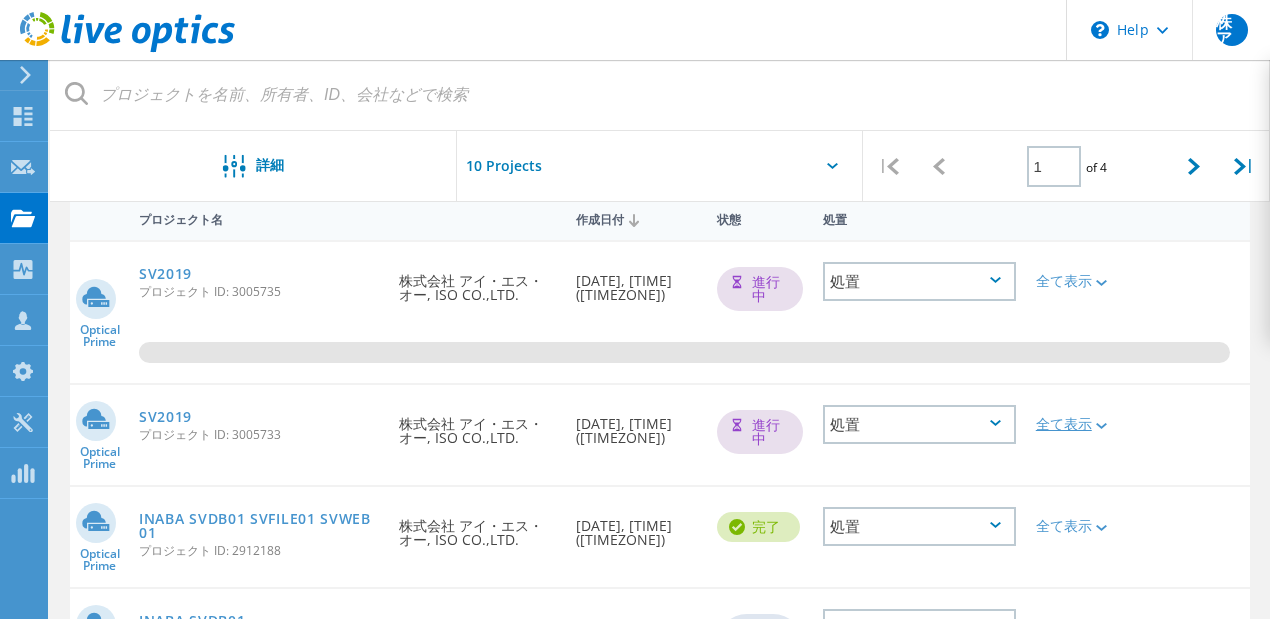 click on "全て表示" 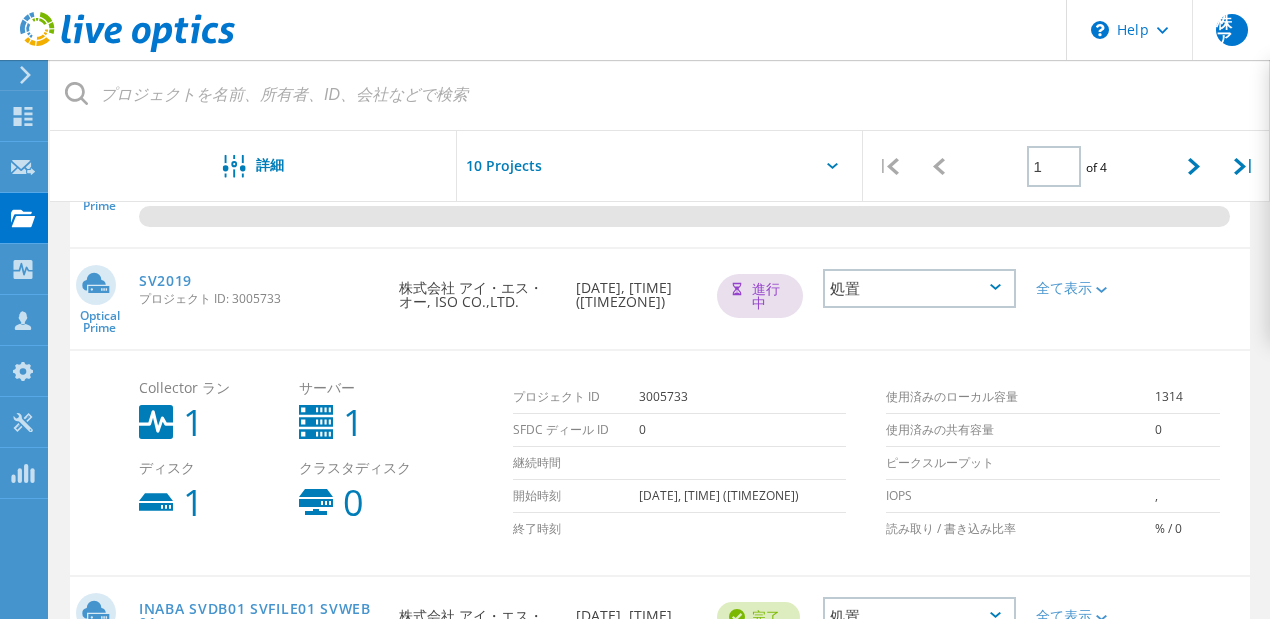 scroll, scrollTop: 333, scrollLeft: 0, axis: vertical 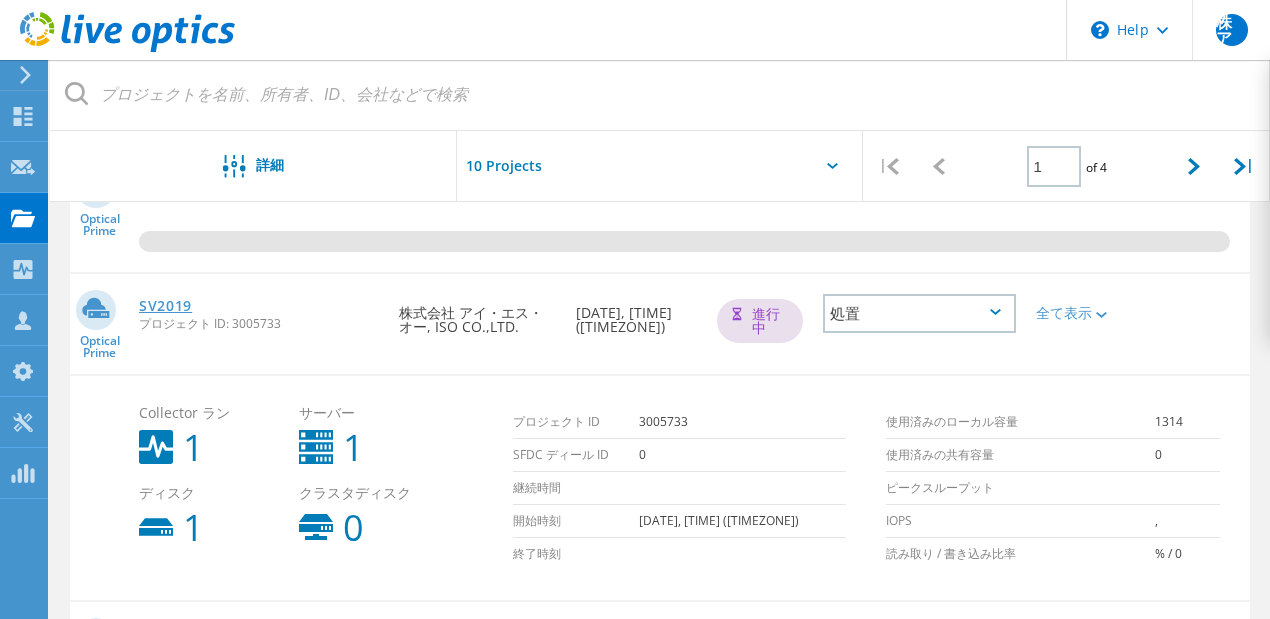 click on "SV2019" 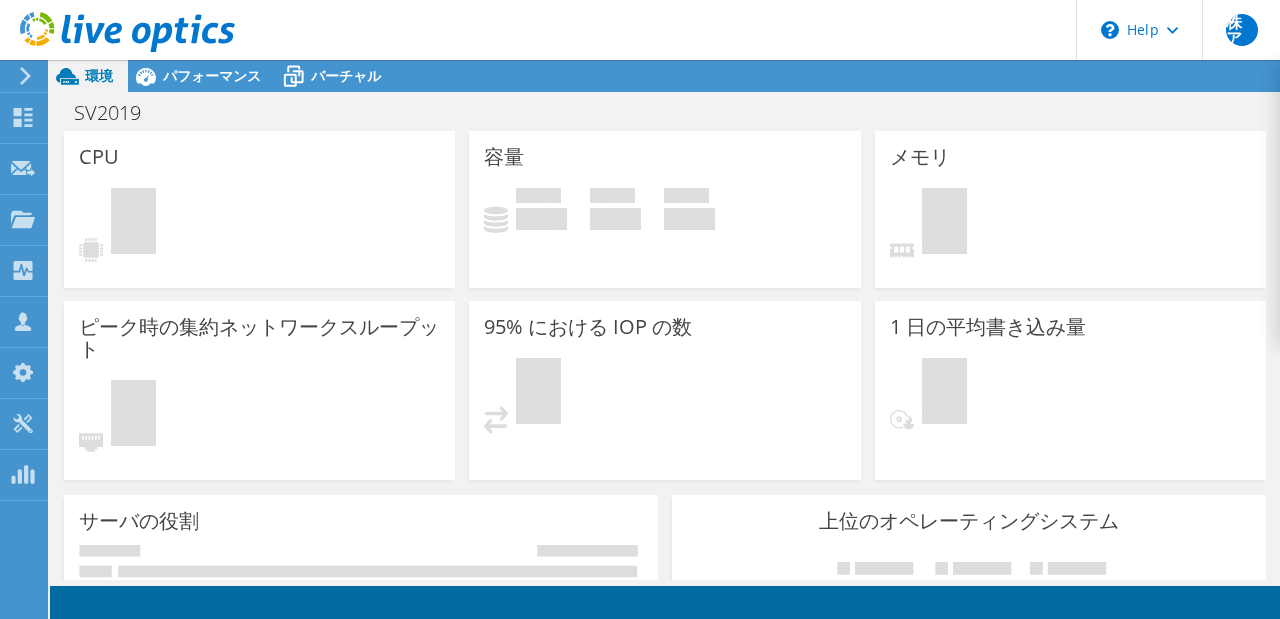 scroll, scrollTop: 0, scrollLeft: 0, axis: both 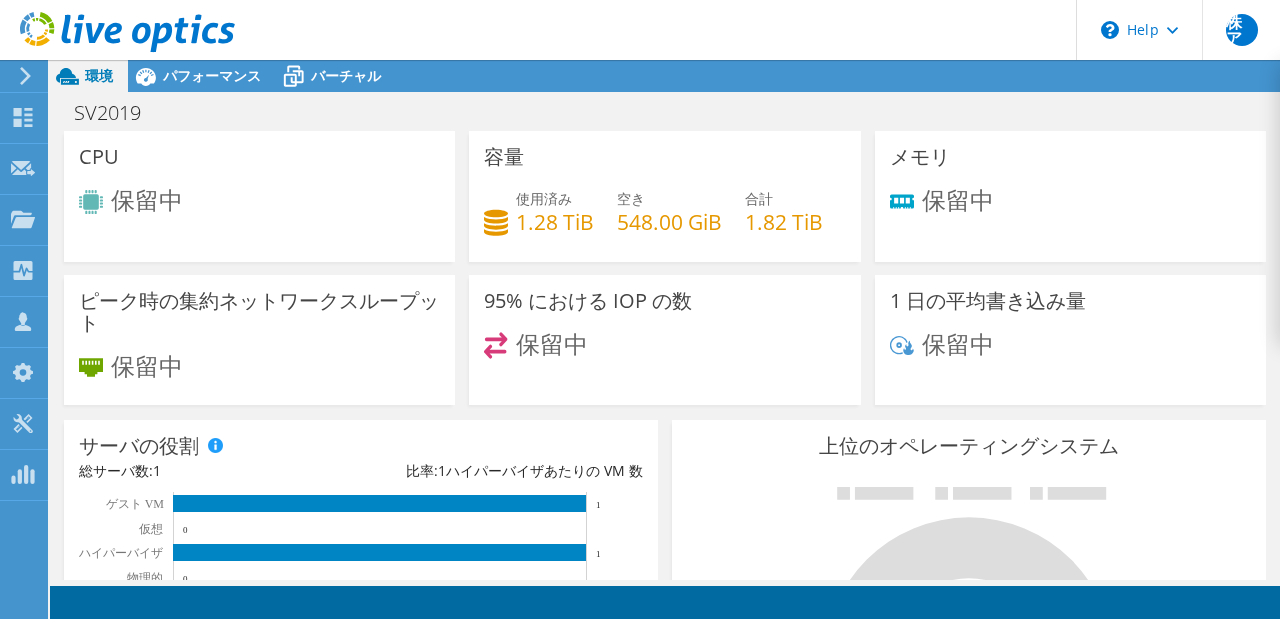 click on "ダッシュボード
キャプチャ要求
プロジェクト
プロジェクトの検索
Upload SIOKIT & Files
Dossier" at bounding box center [-66, 339] 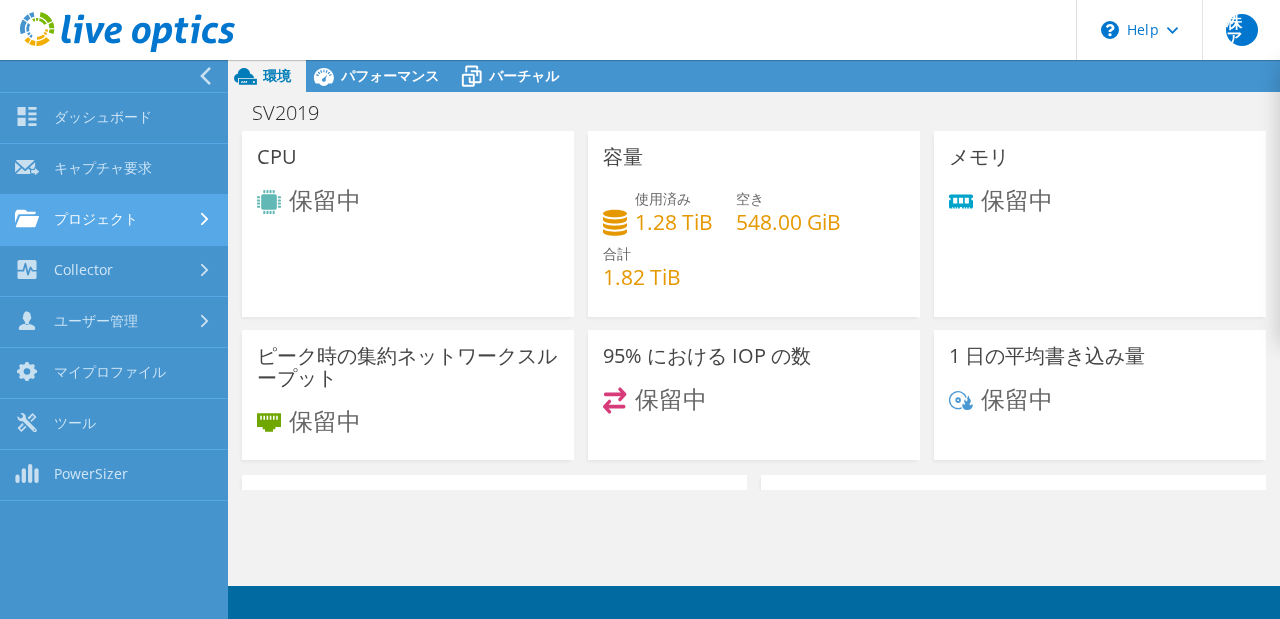click on "プロジェクト" at bounding box center (114, 220) 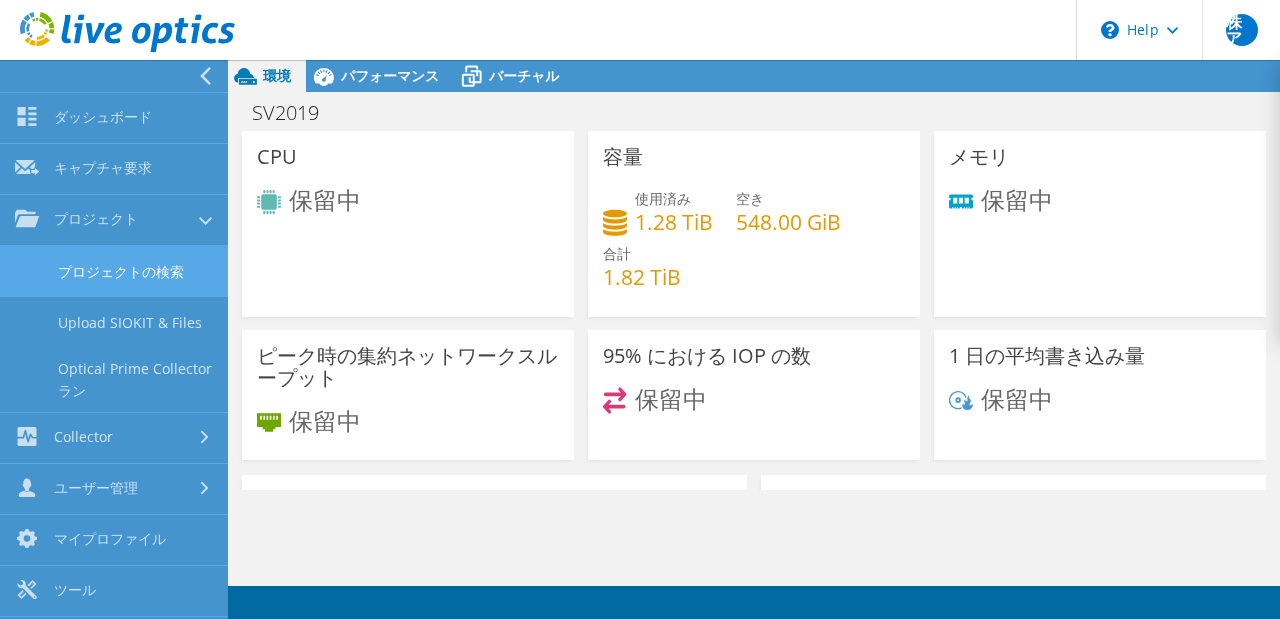 click on "プロジェクトの検索" at bounding box center [114, 271] 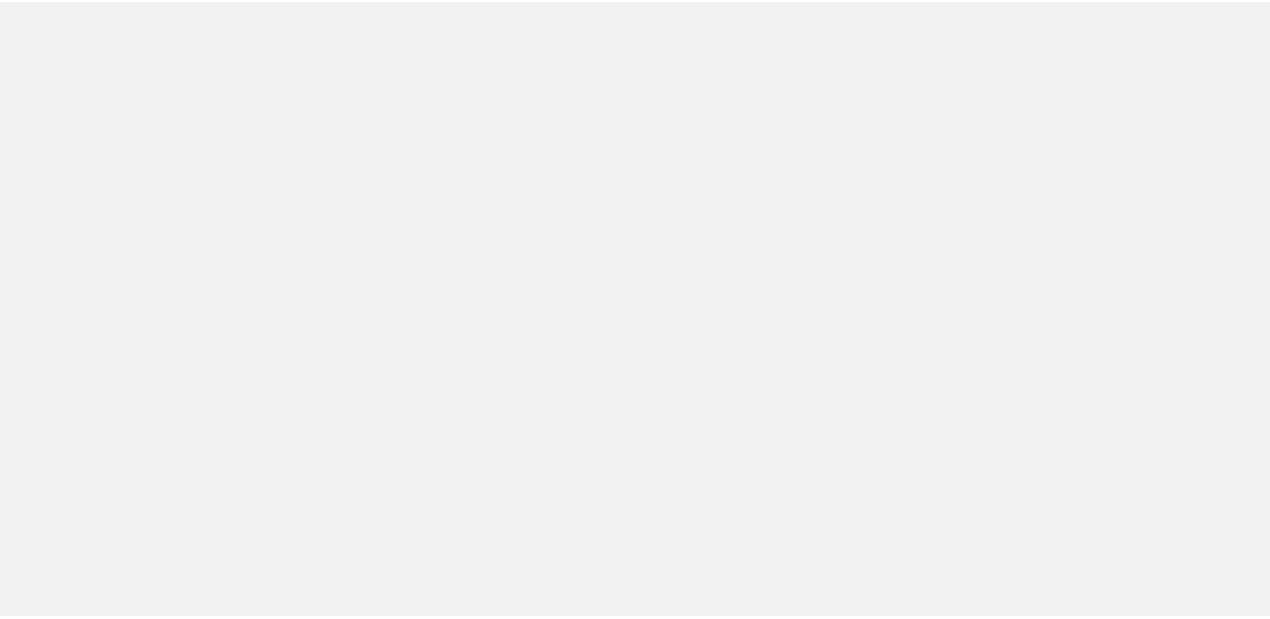 scroll, scrollTop: 0, scrollLeft: 0, axis: both 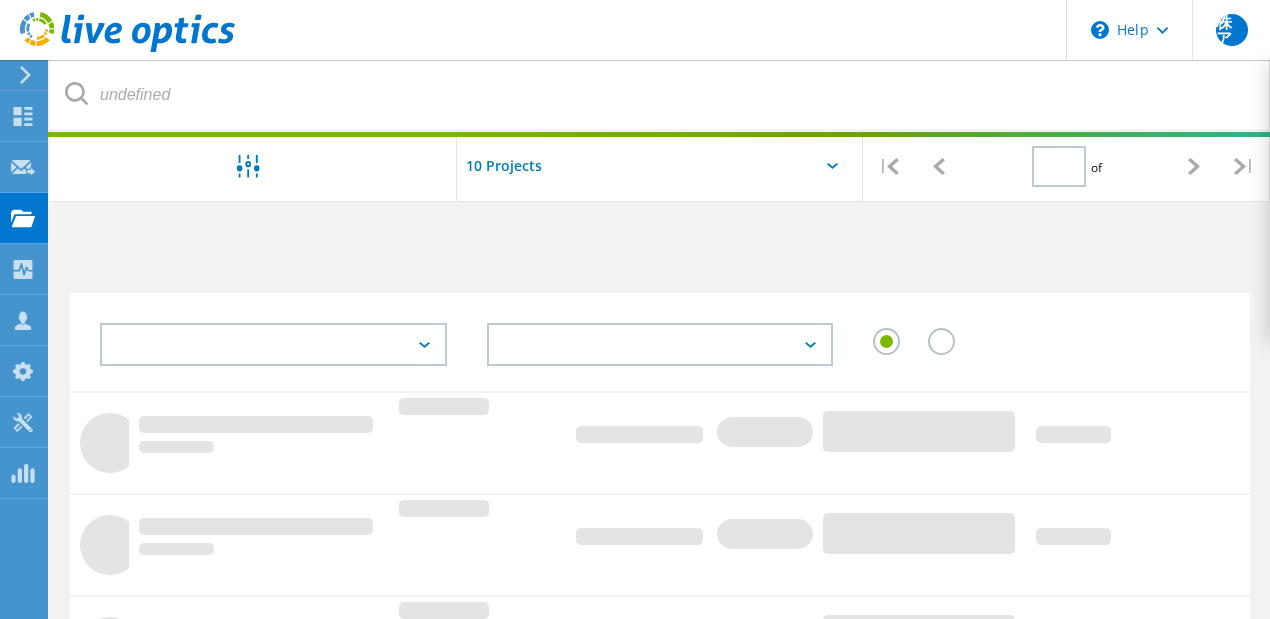 type on "1" 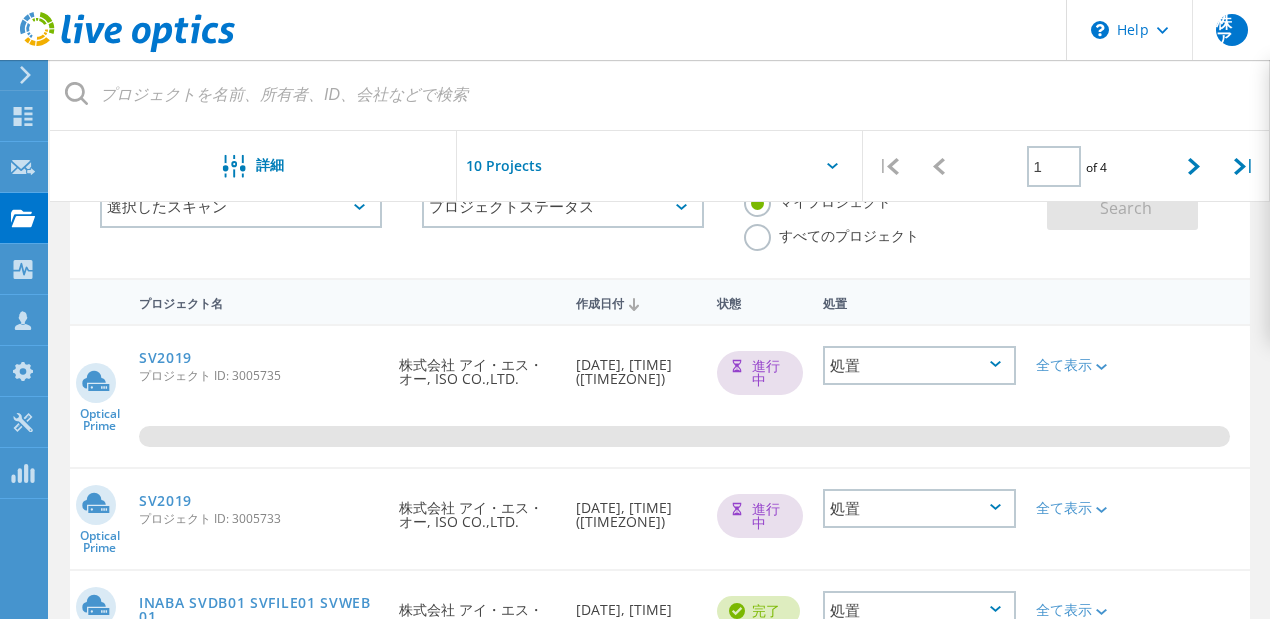 scroll, scrollTop: 333, scrollLeft: 0, axis: vertical 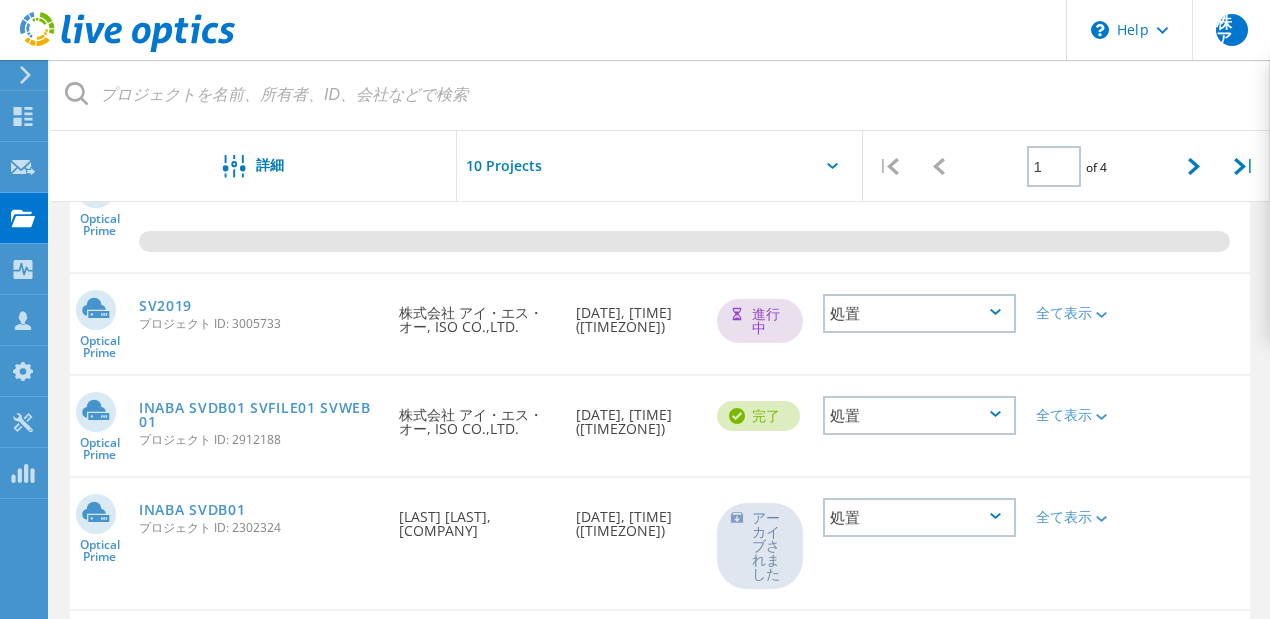 click on "処置" 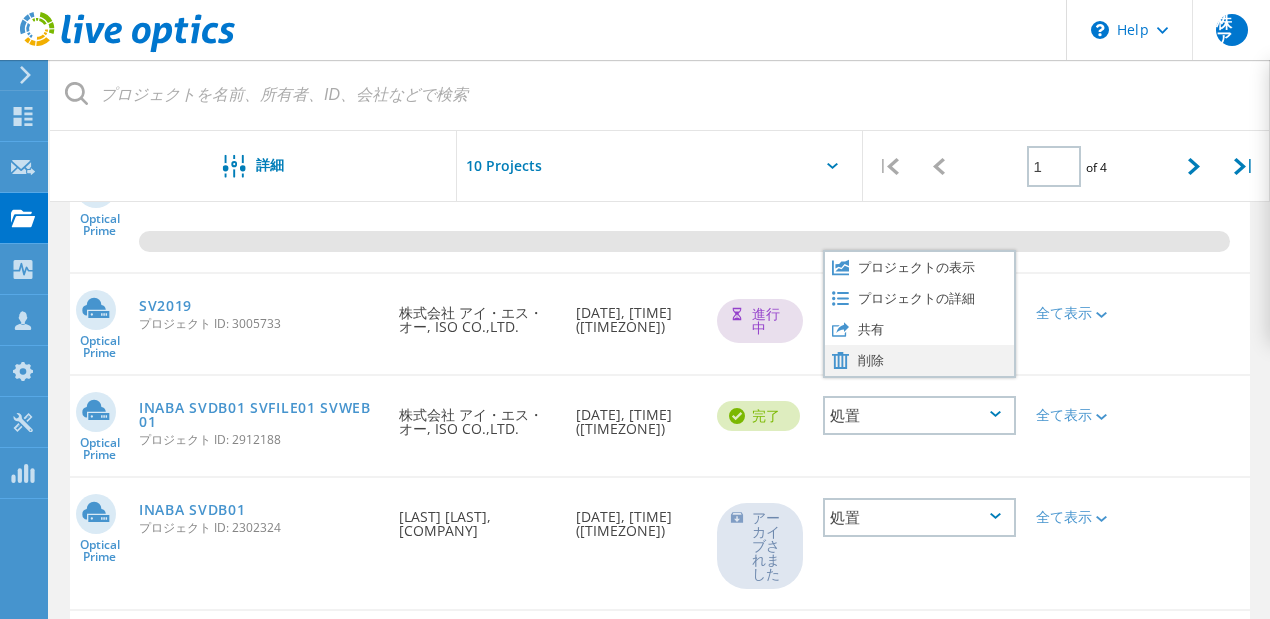 click on "削除" 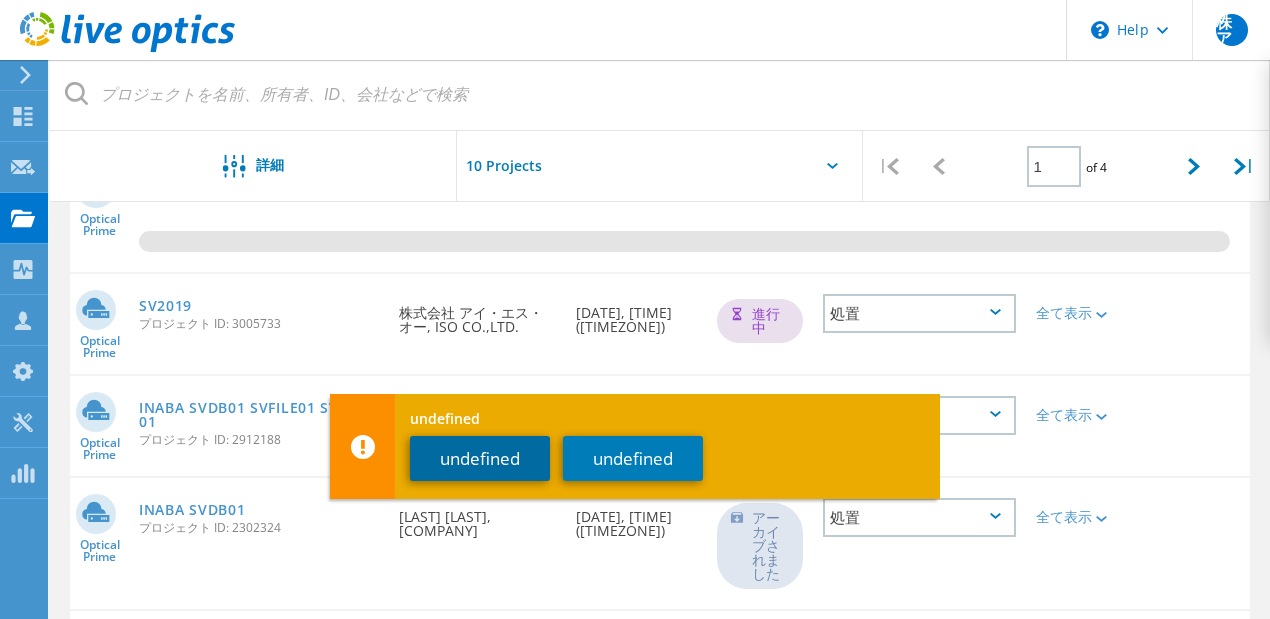 click on "undefined" at bounding box center (480, 458) 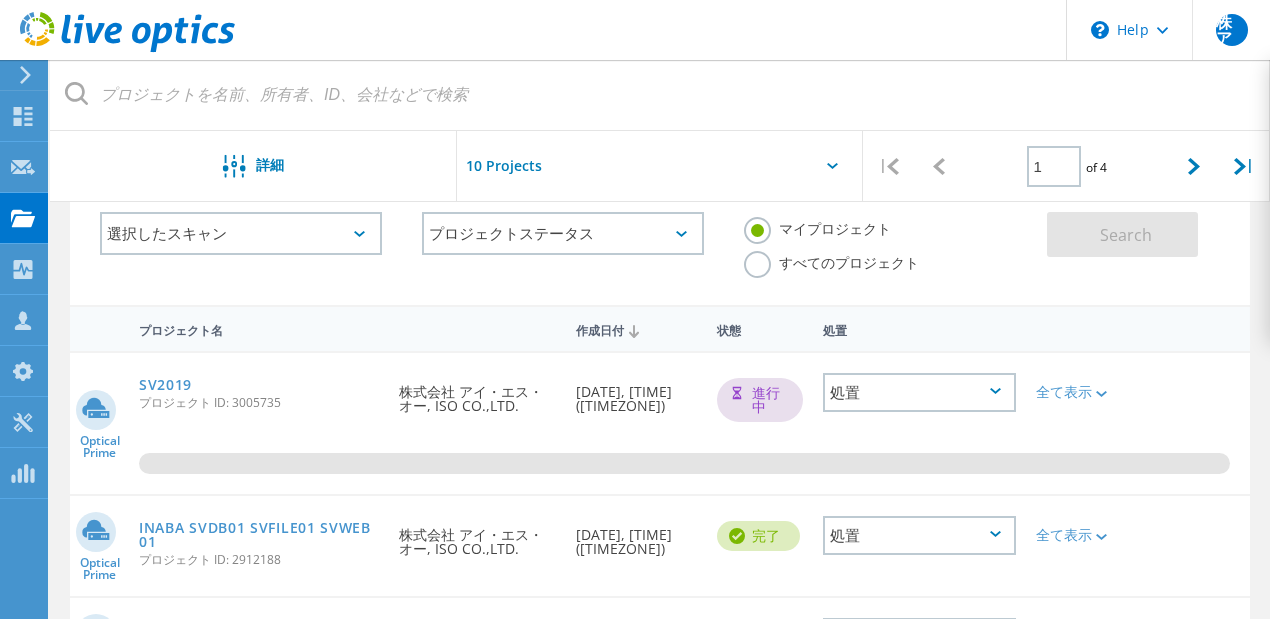 scroll, scrollTop: 0, scrollLeft: 0, axis: both 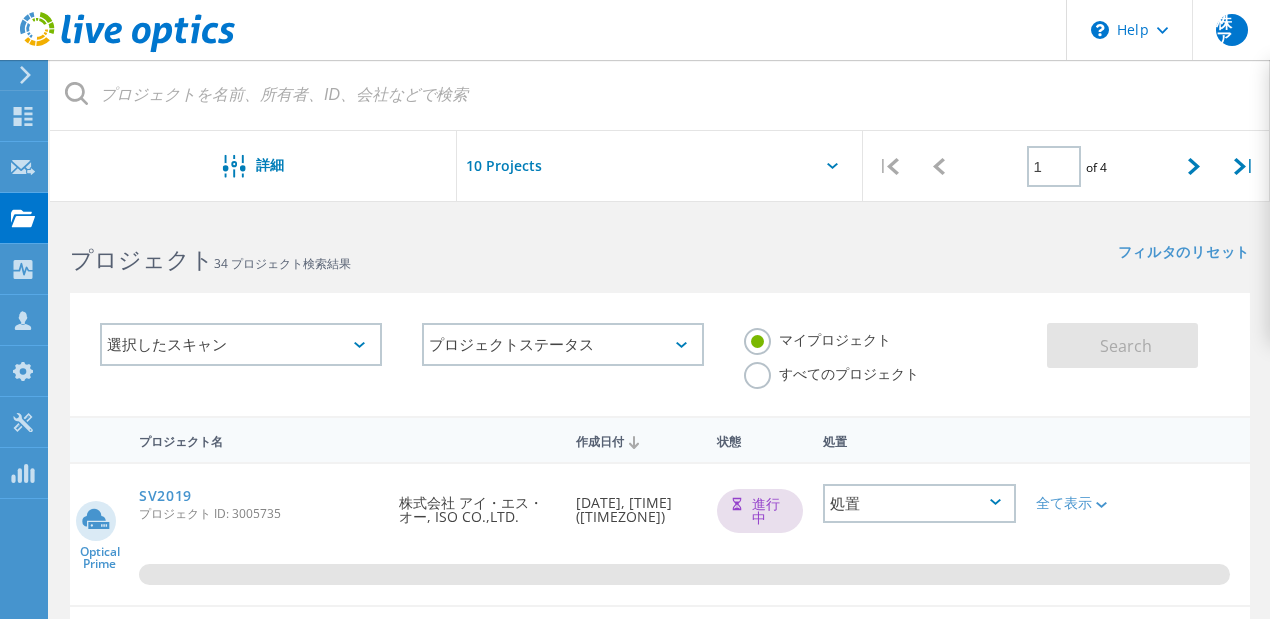 click 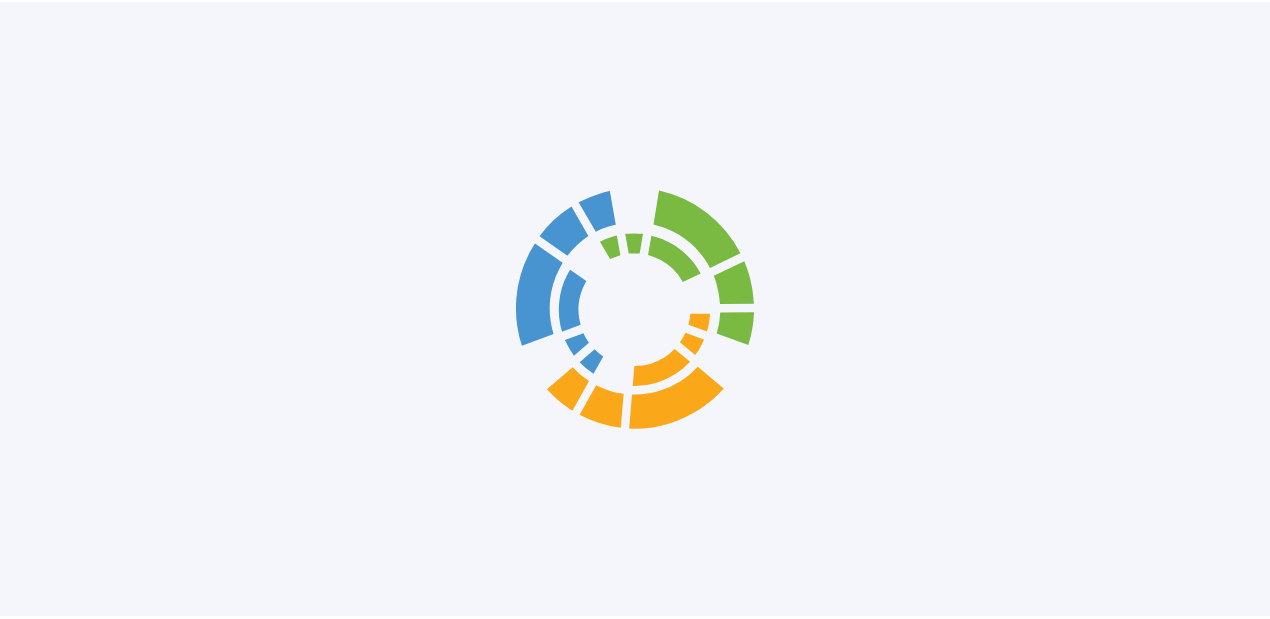 scroll, scrollTop: 0, scrollLeft: 0, axis: both 